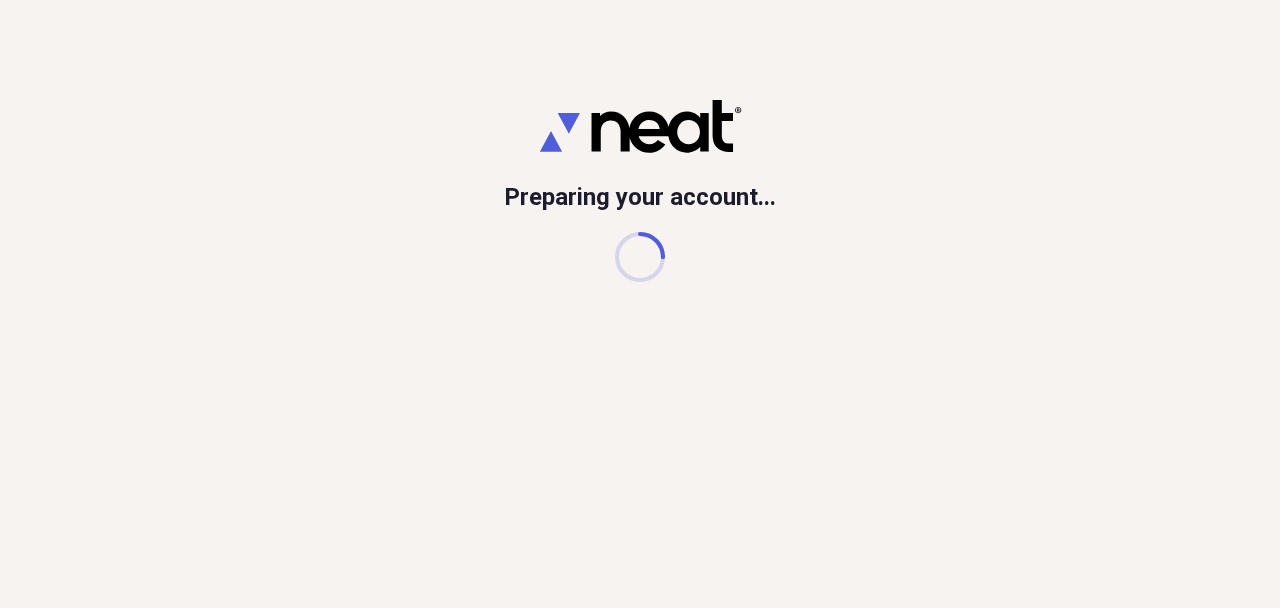 scroll, scrollTop: 0, scrollLeft: 0, axis: both 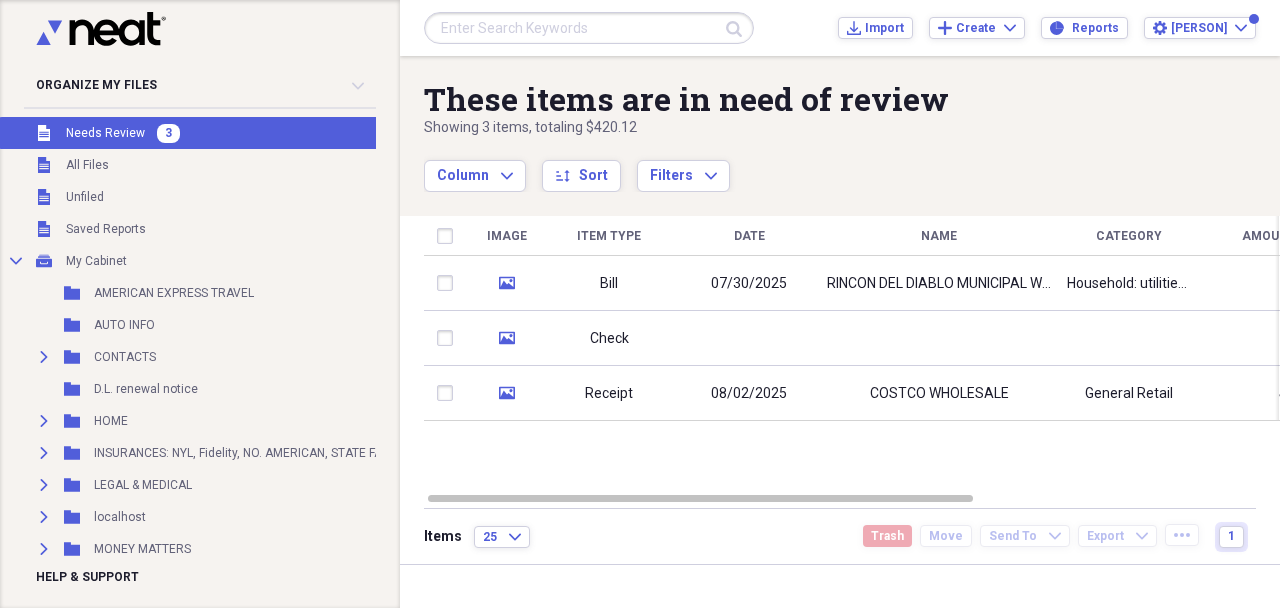 click on "Unfiled Needs Review 3" at bounding box center (269, 133) 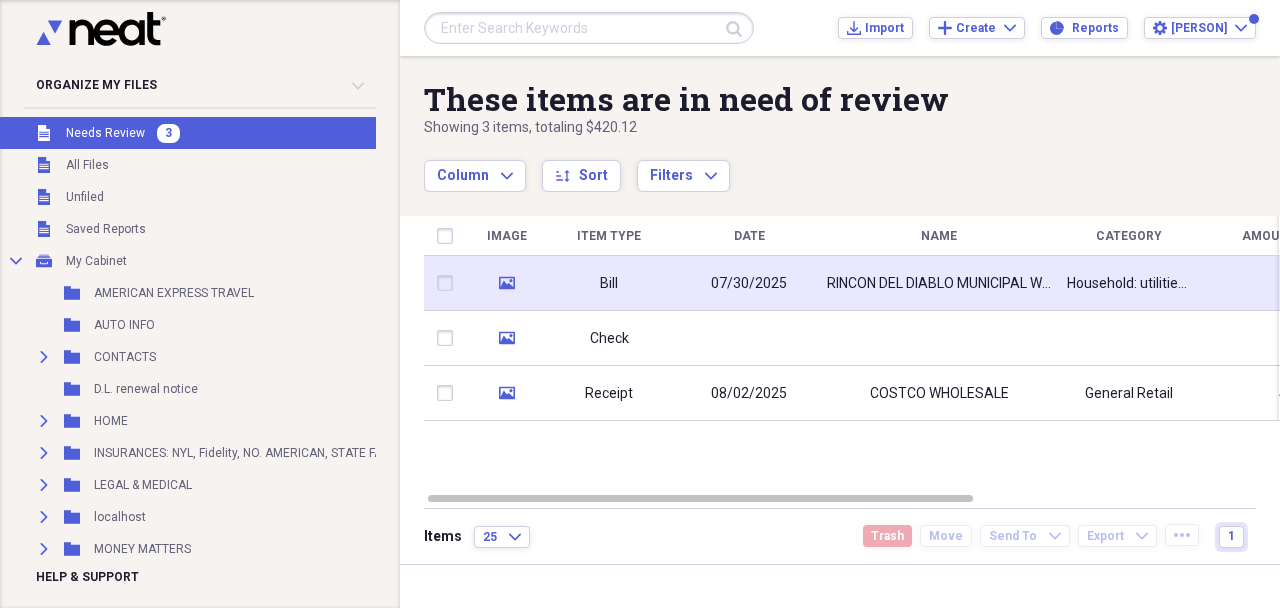 click on "media" at bounding box center (506, 283) 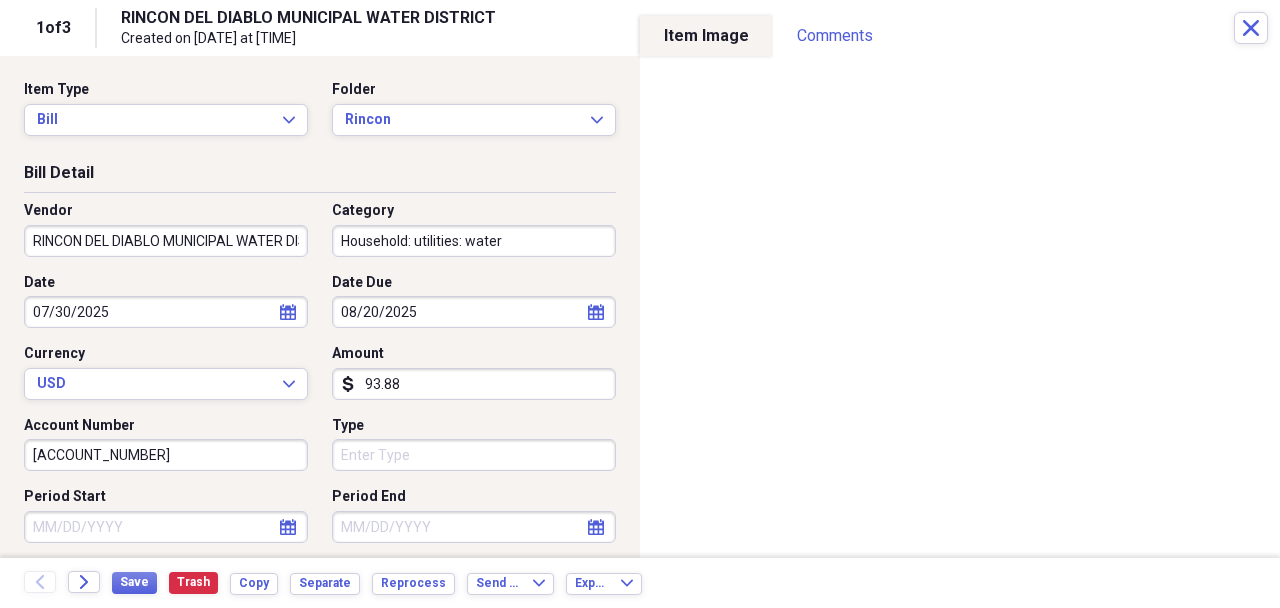 click 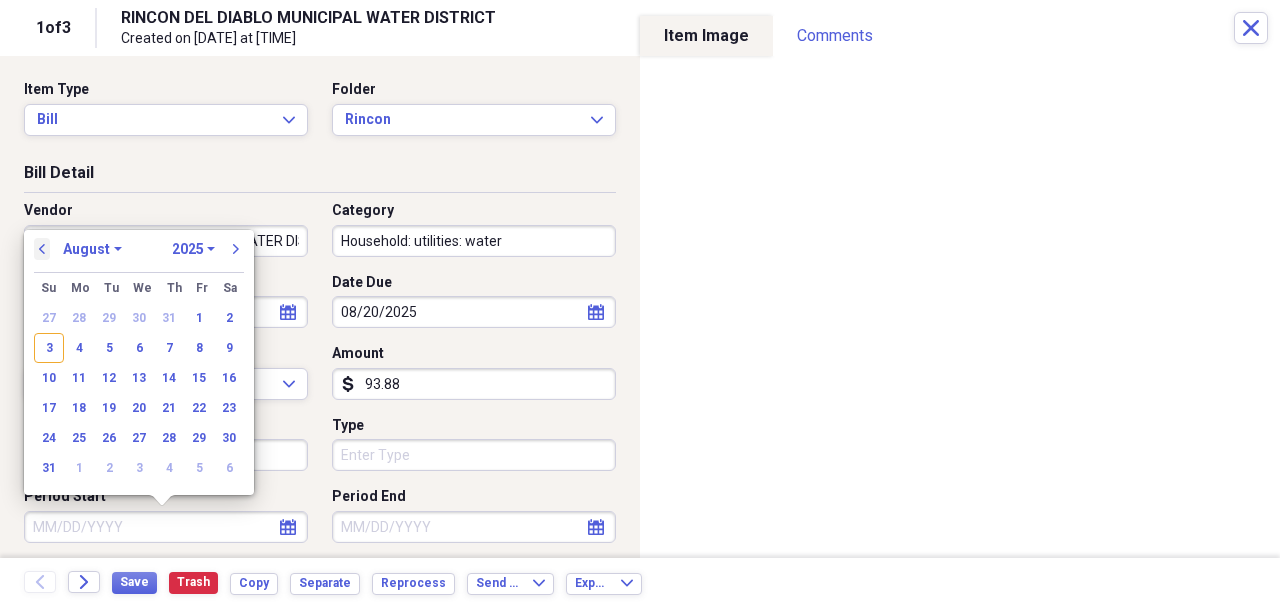 click on "previous" at bounding box center [42, 249] 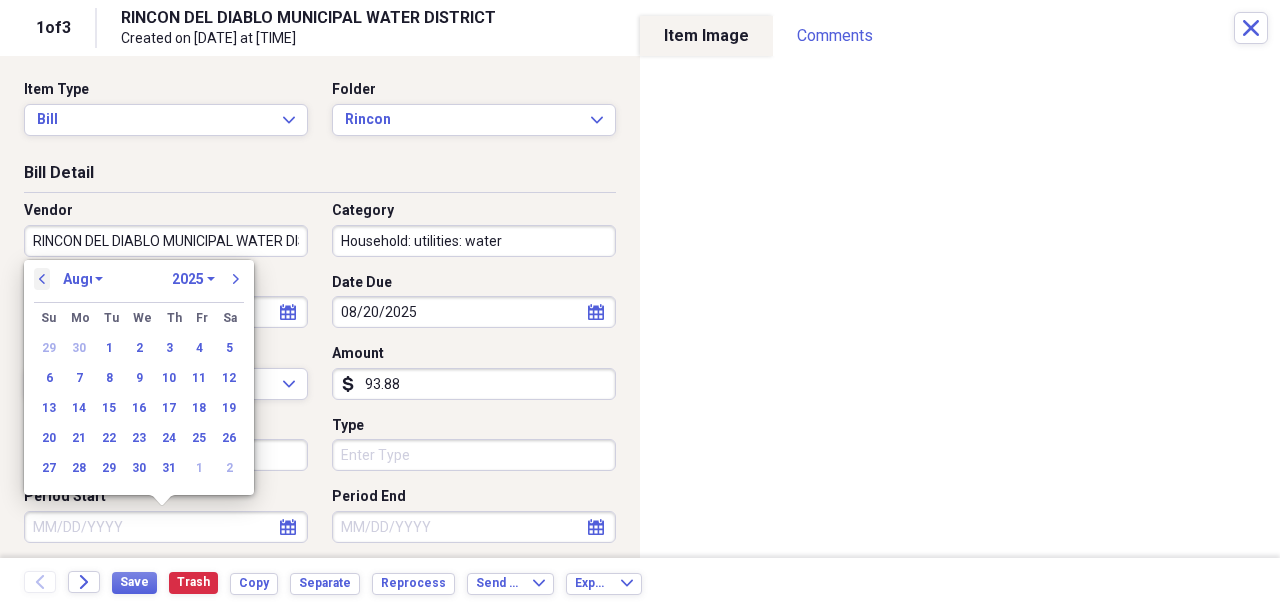 select on "6" 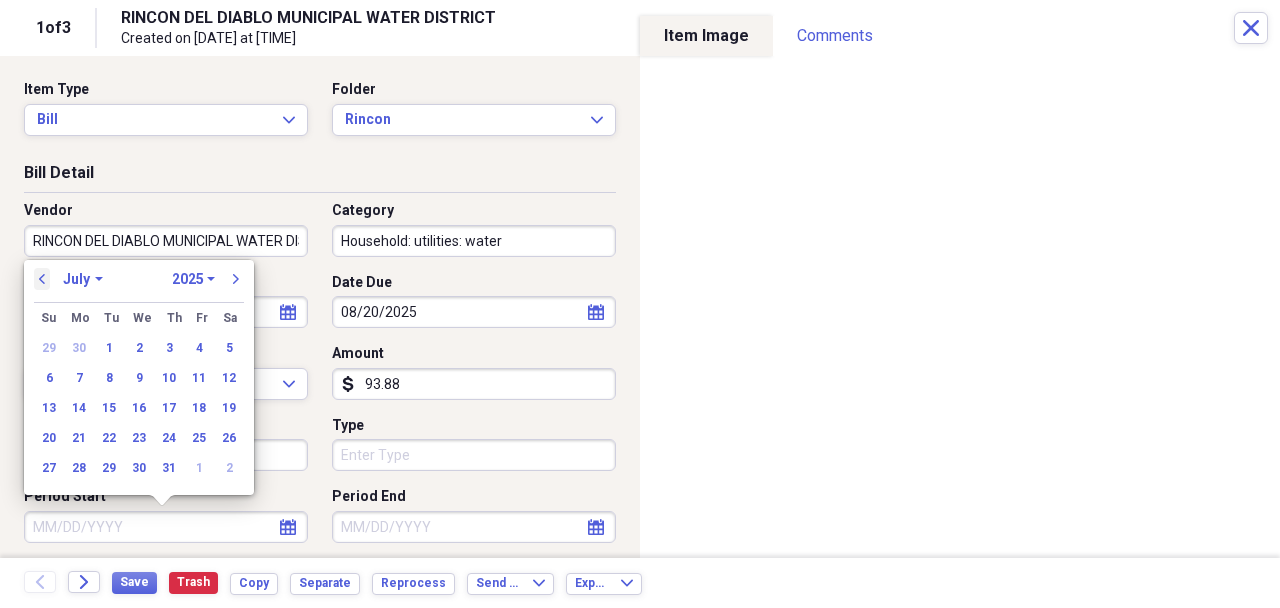 click on "RINCON DEL DIABLO MUNICIPAL WATER DISTRICT" at bounding box center (166, 241) 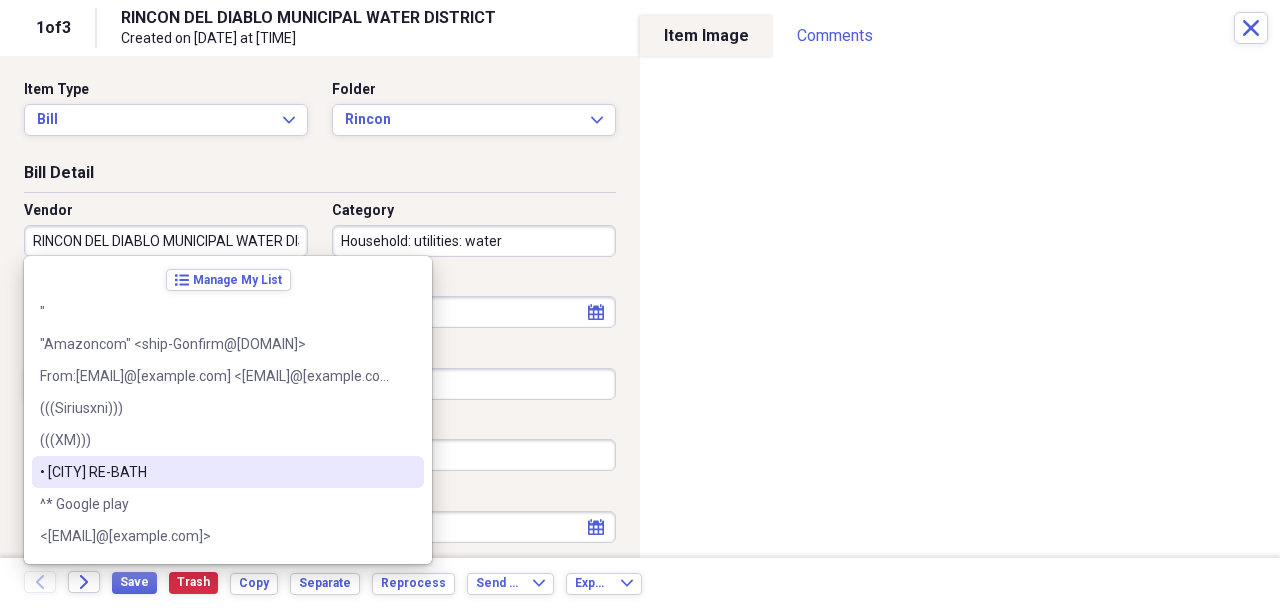 click on "Period End" at bounding box center (474, 497) 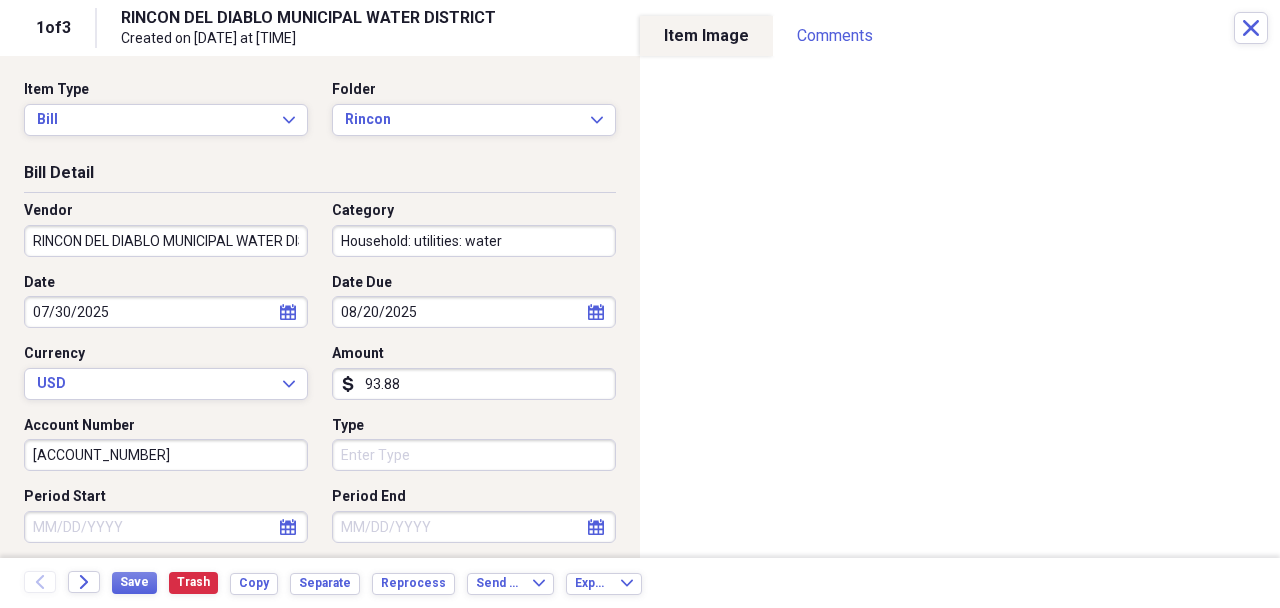 click on "calendar" 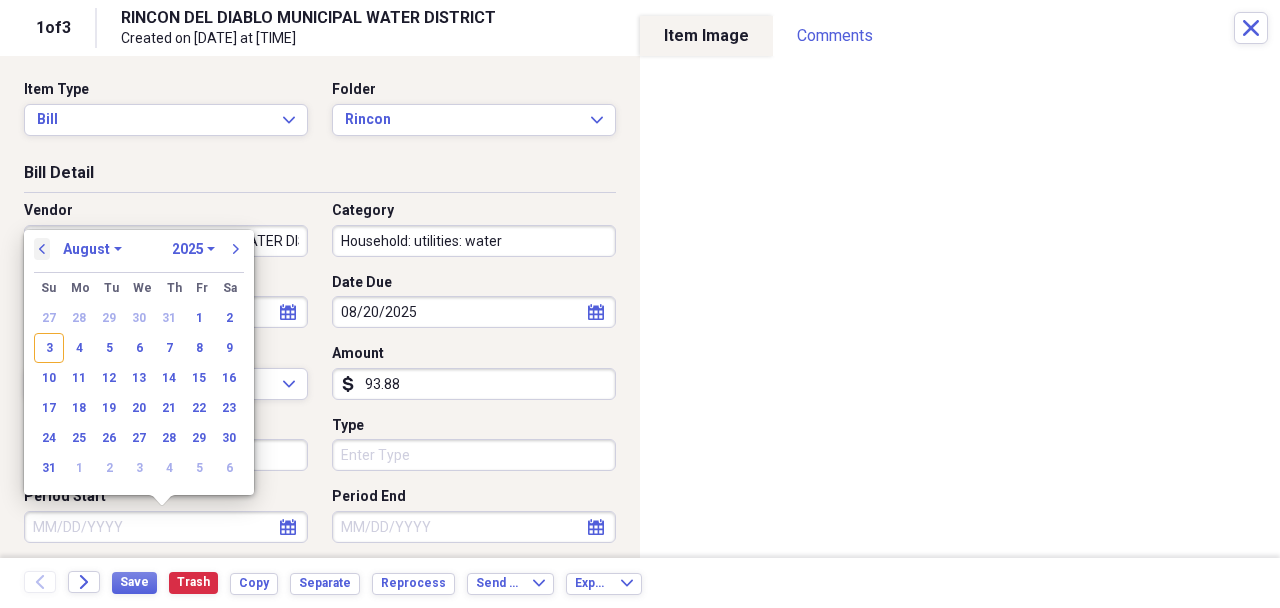 click on "previous" at bounding box center (42, 249) 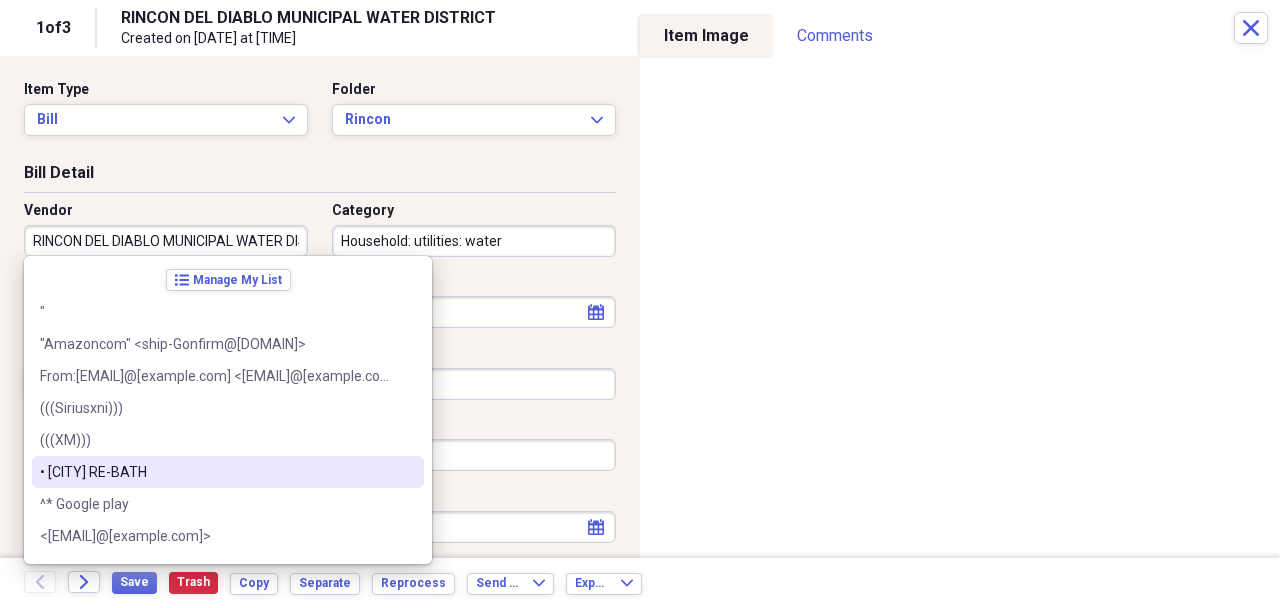 click on "RINCON DEL DIABLO MUNICIPAL WATER DISTRICT" at bounding box center (166, 241) 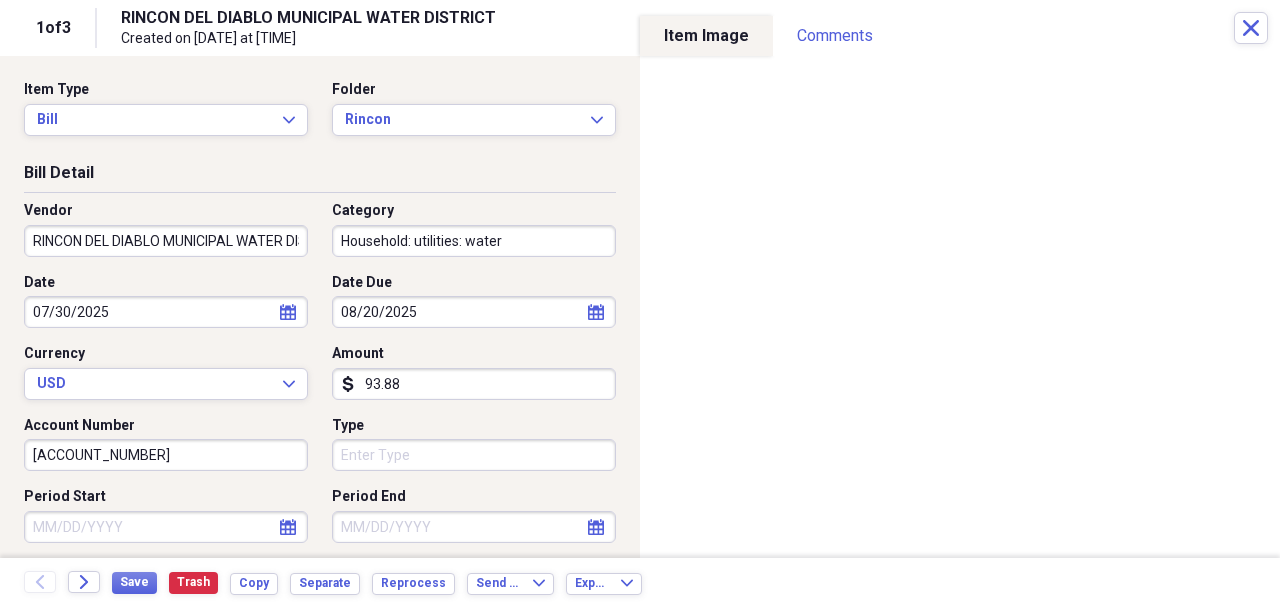 click 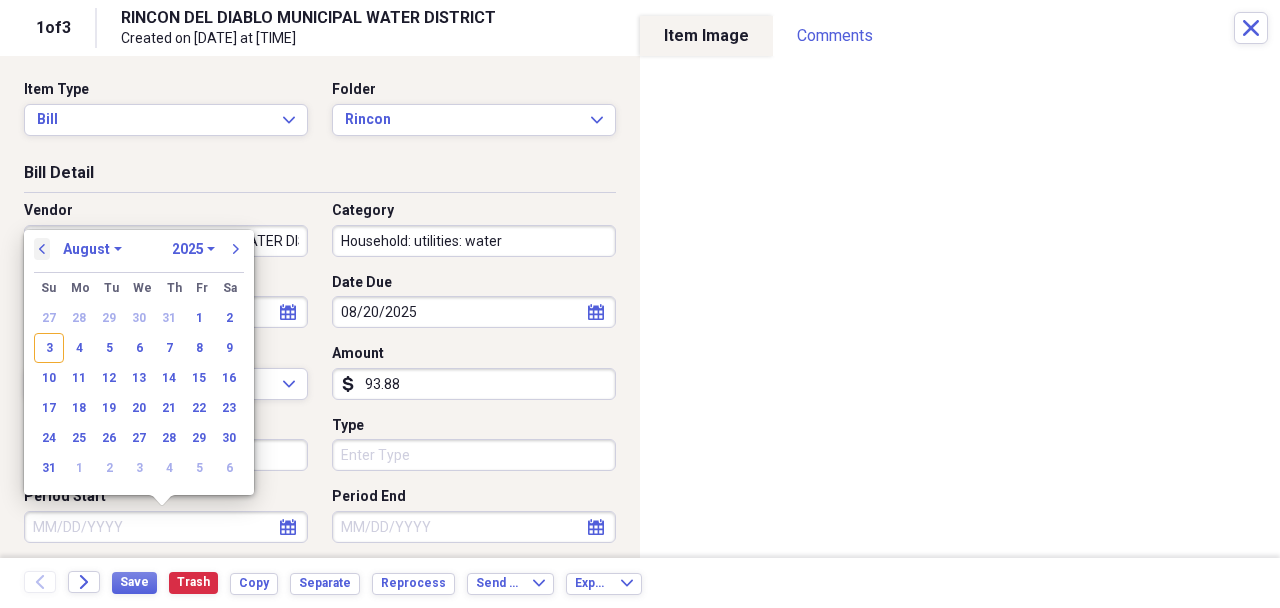 click on "previous" at bounding box center [42, 249] 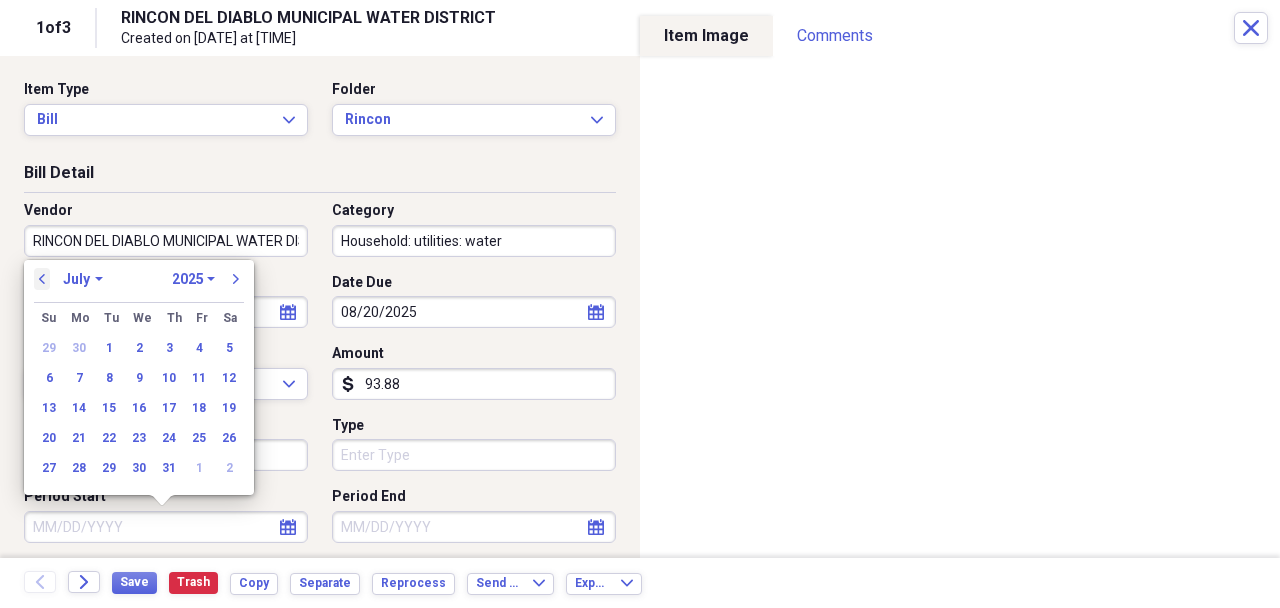 click on "previous" at bounding box center [42, 279] 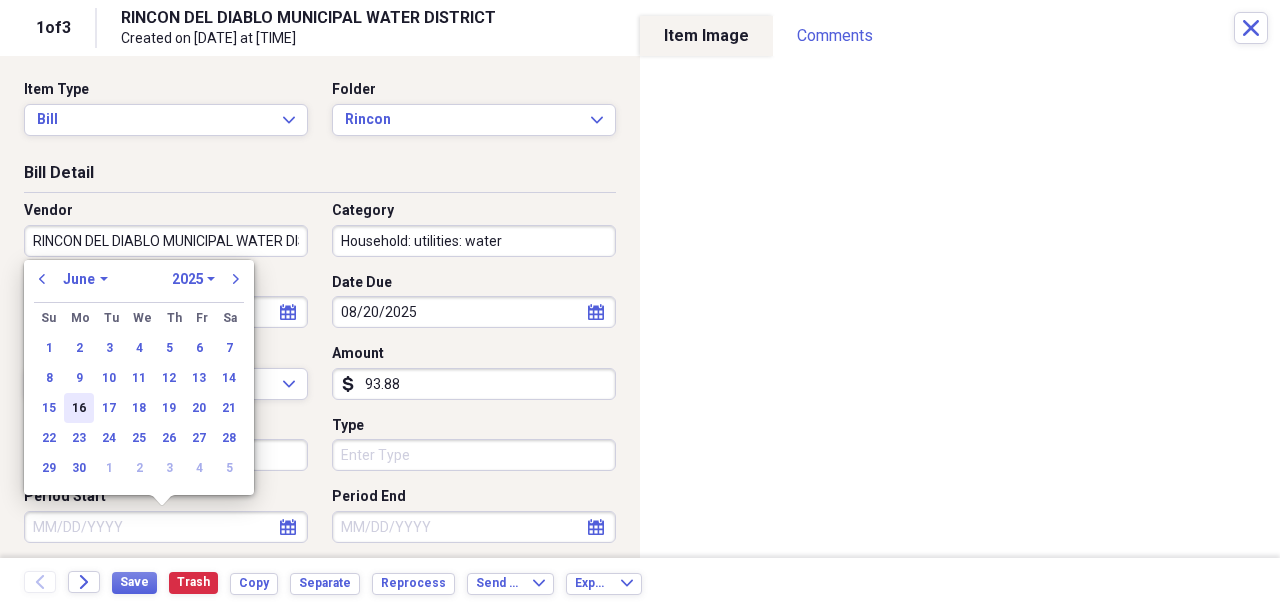 click on "16" at bounding box center (79, 408) 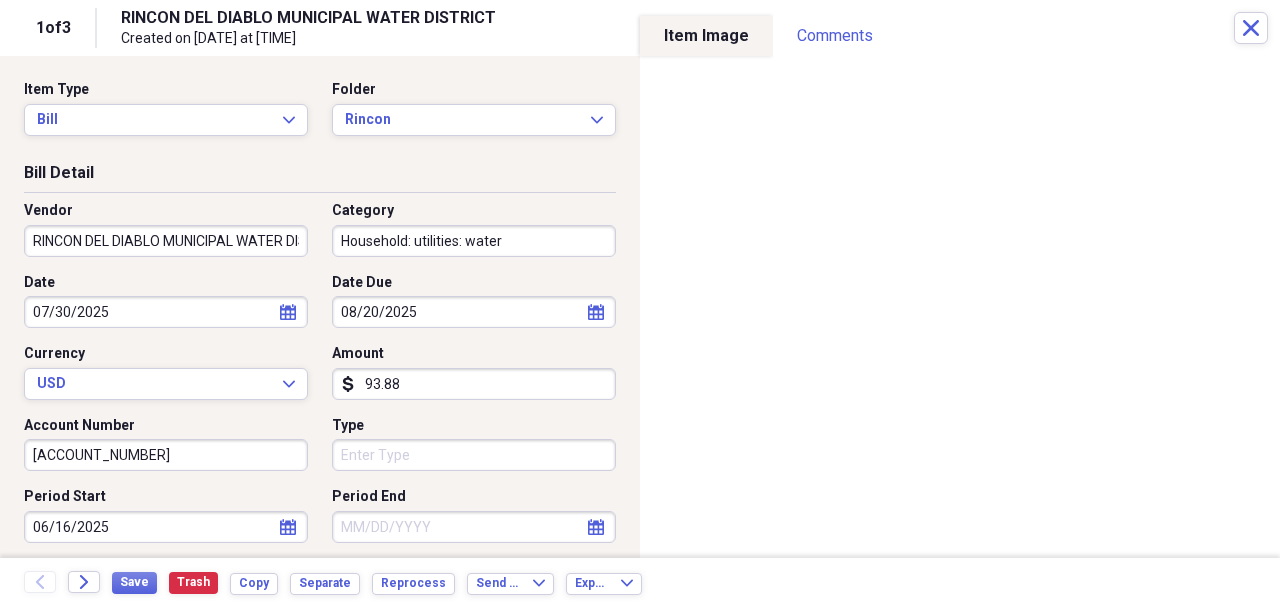 click 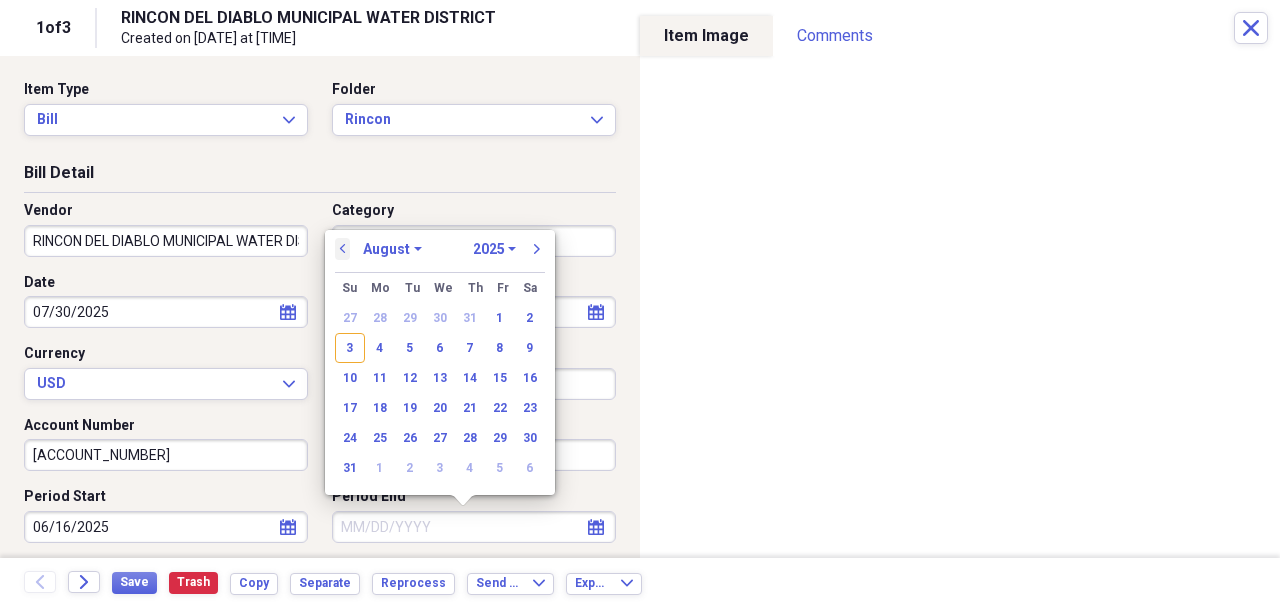 click on "previous" at bounding box center [343, 249] 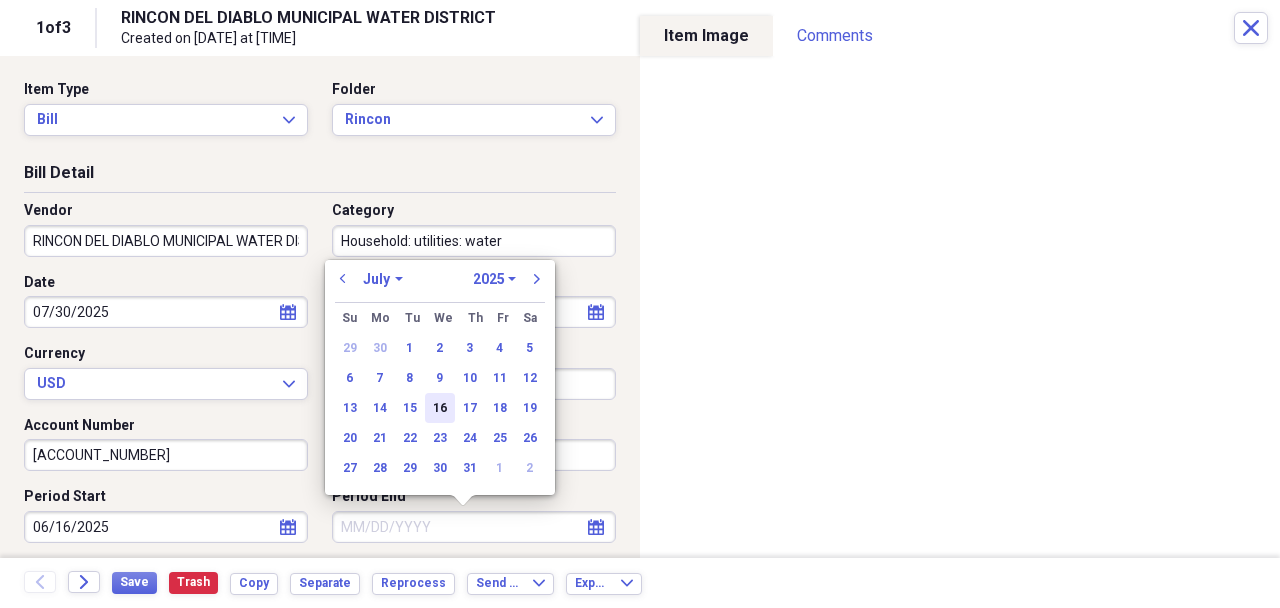 click on "16" at bounding box center (440, 408) 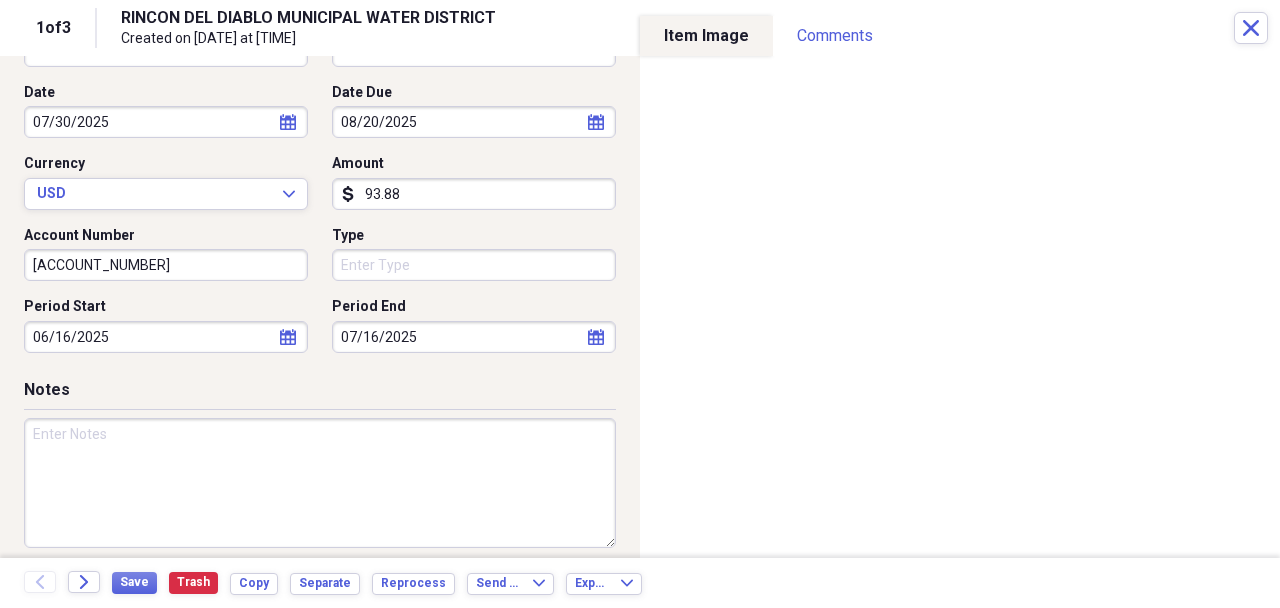 scroll, scrollTop: 206, scrollLeft: 0, axis: vertical 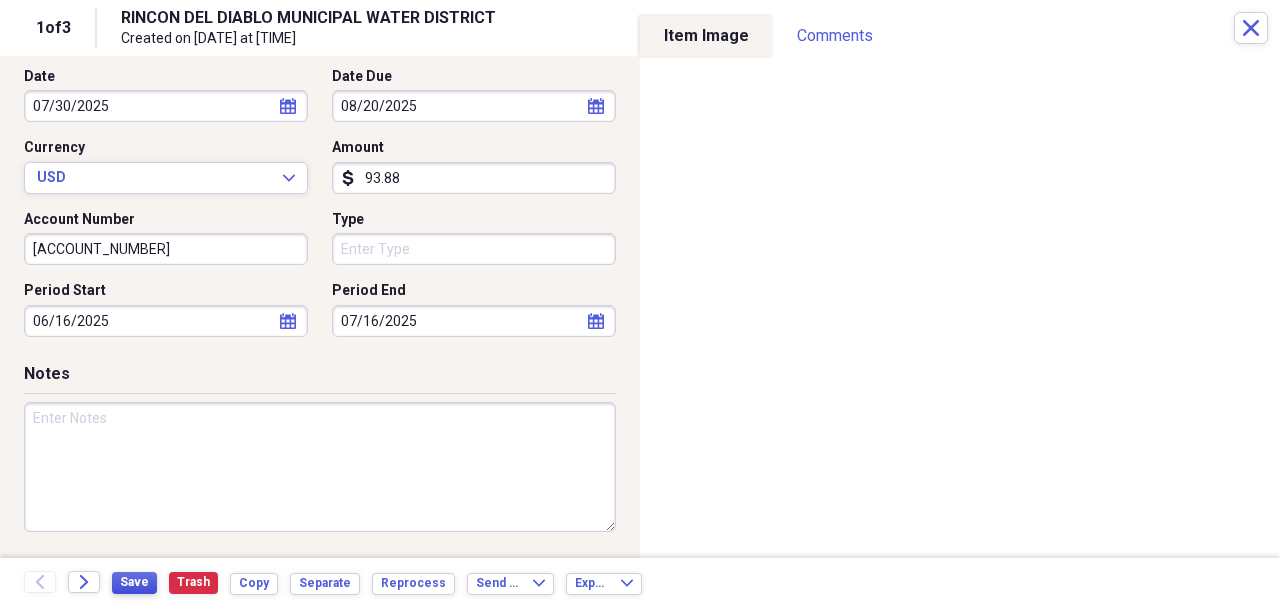 click on "Save" at bounding box center (134, 582) 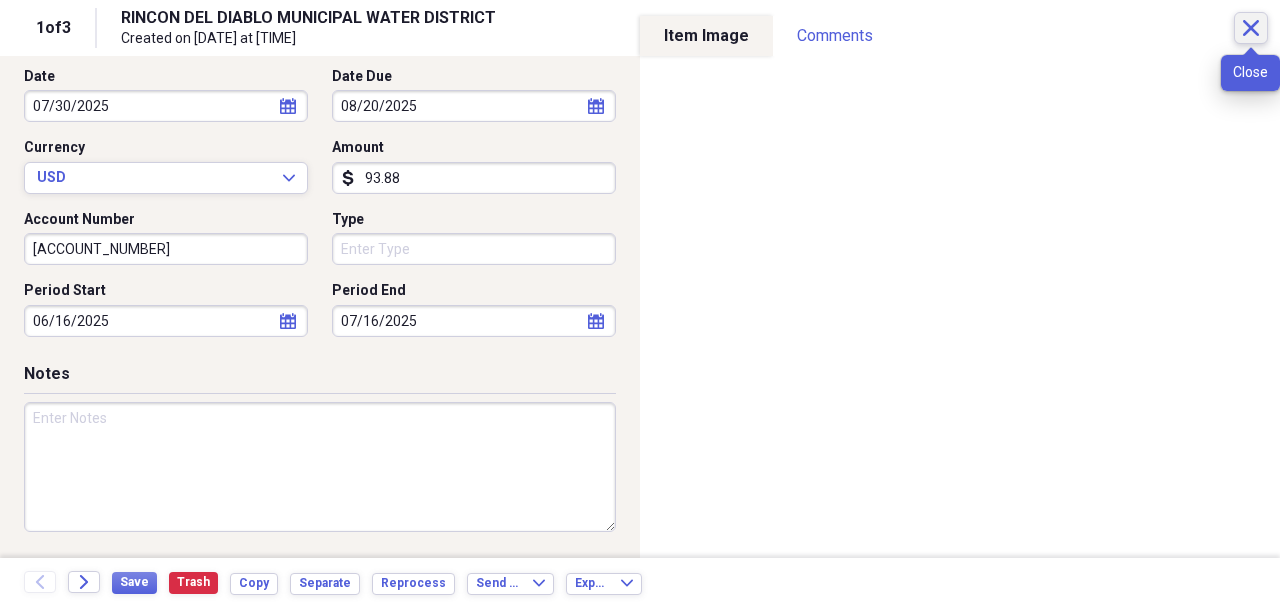 click on "Close" 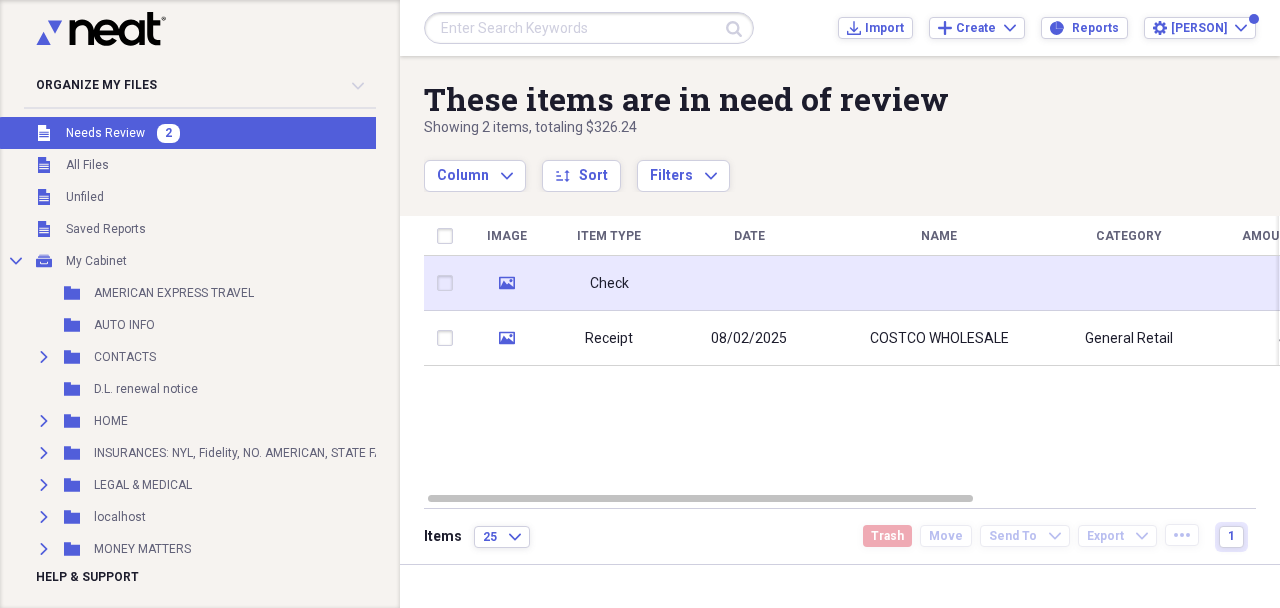 click at bounding box center [449, 283] 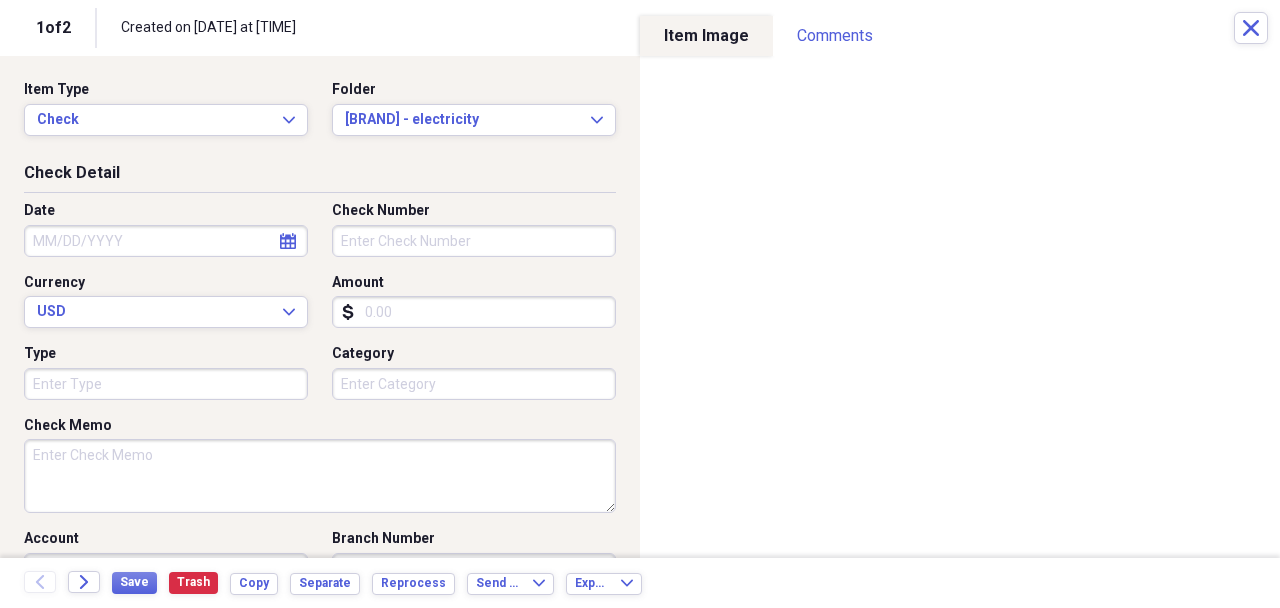 select on "7" 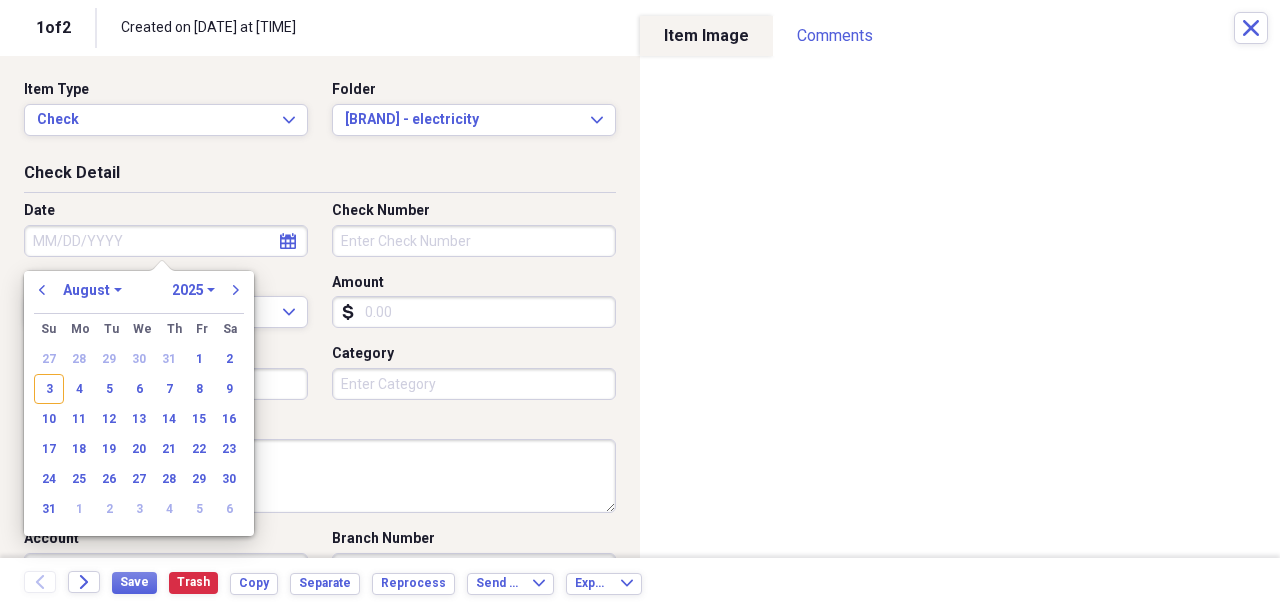 click on "Date" at bounding box center [166, 241] 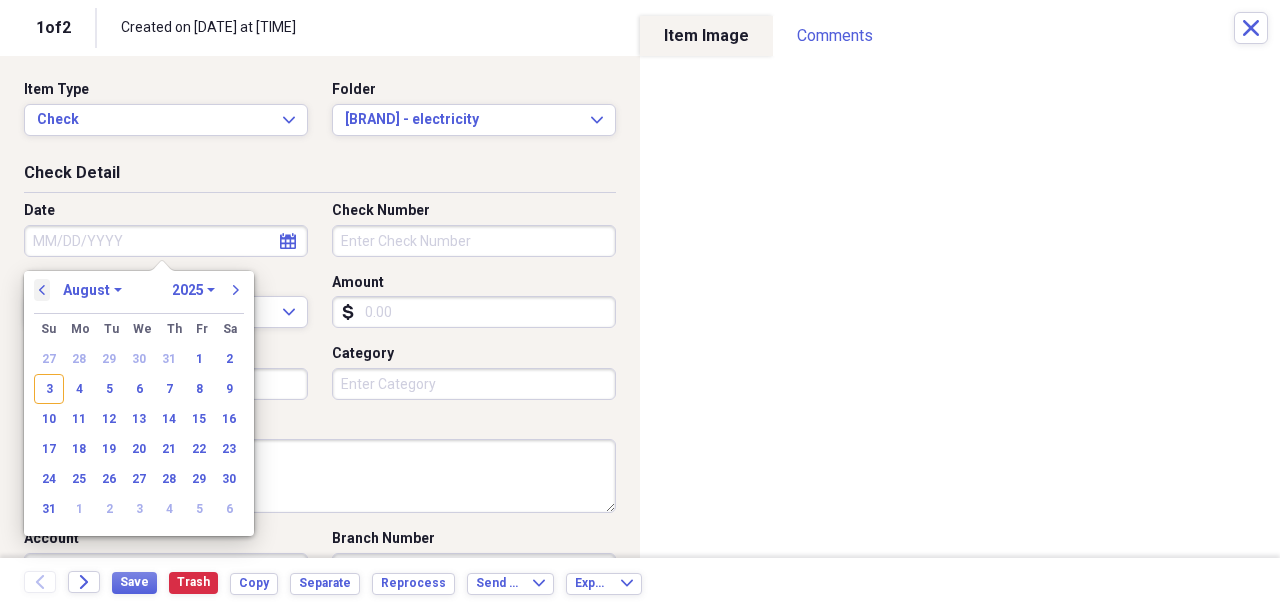 click on "previous" at bounding box center (42, 290) 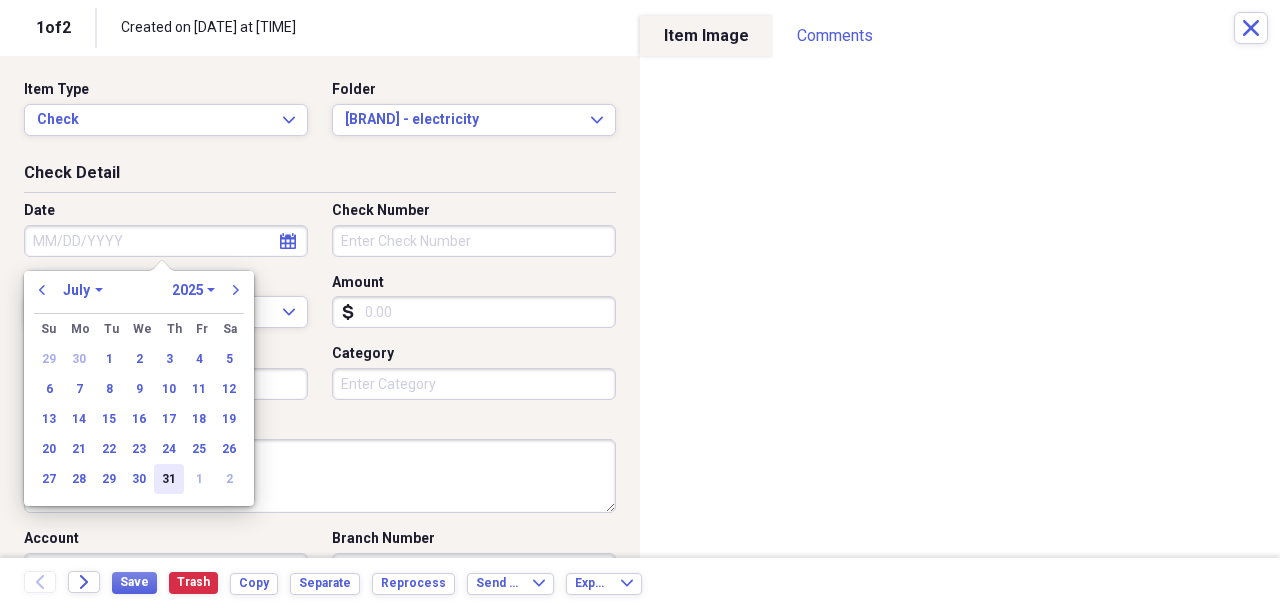 click on "31" at bounding box center (169, 479) 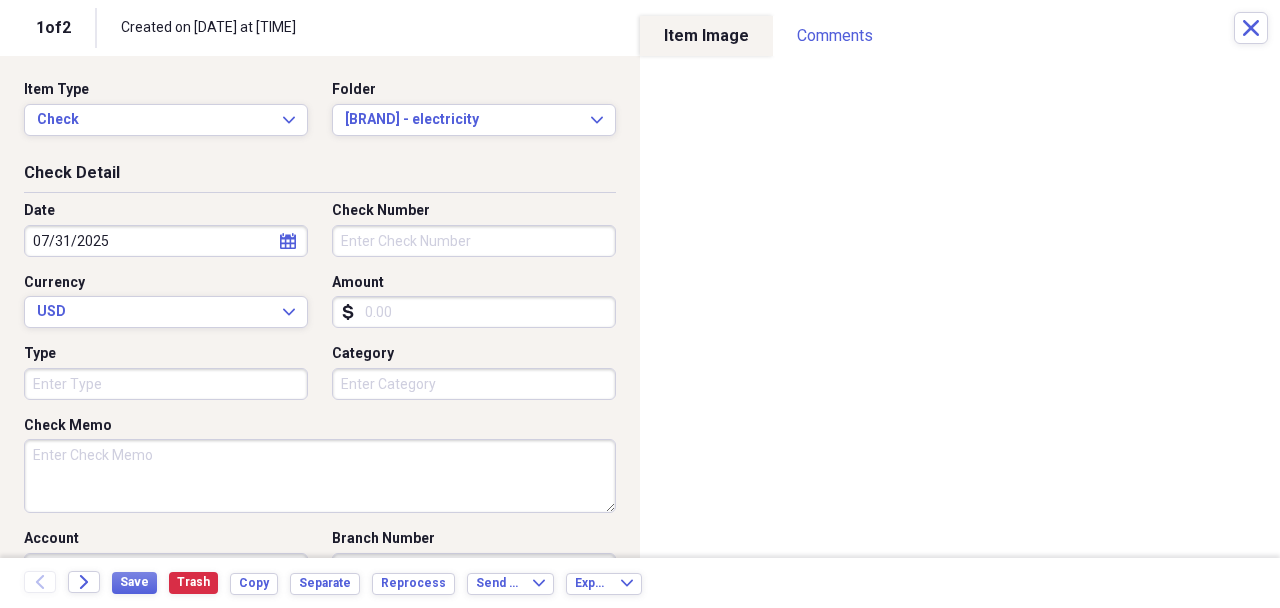 click on "Amount" at bounding box center [474, 312] 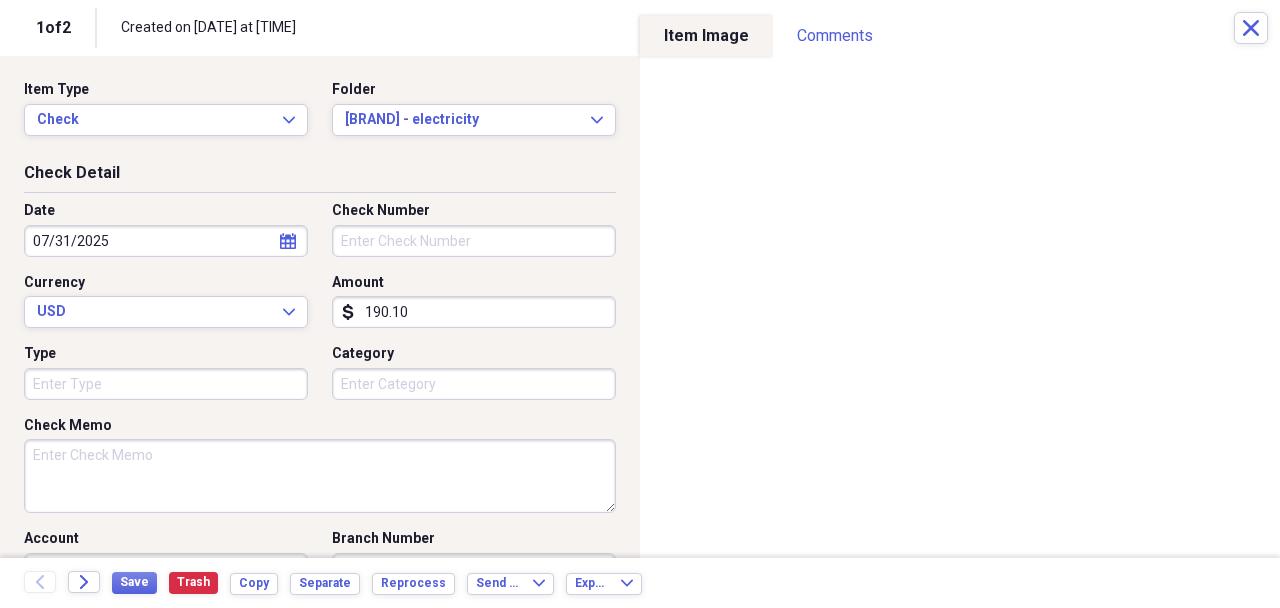 type on "190.10" 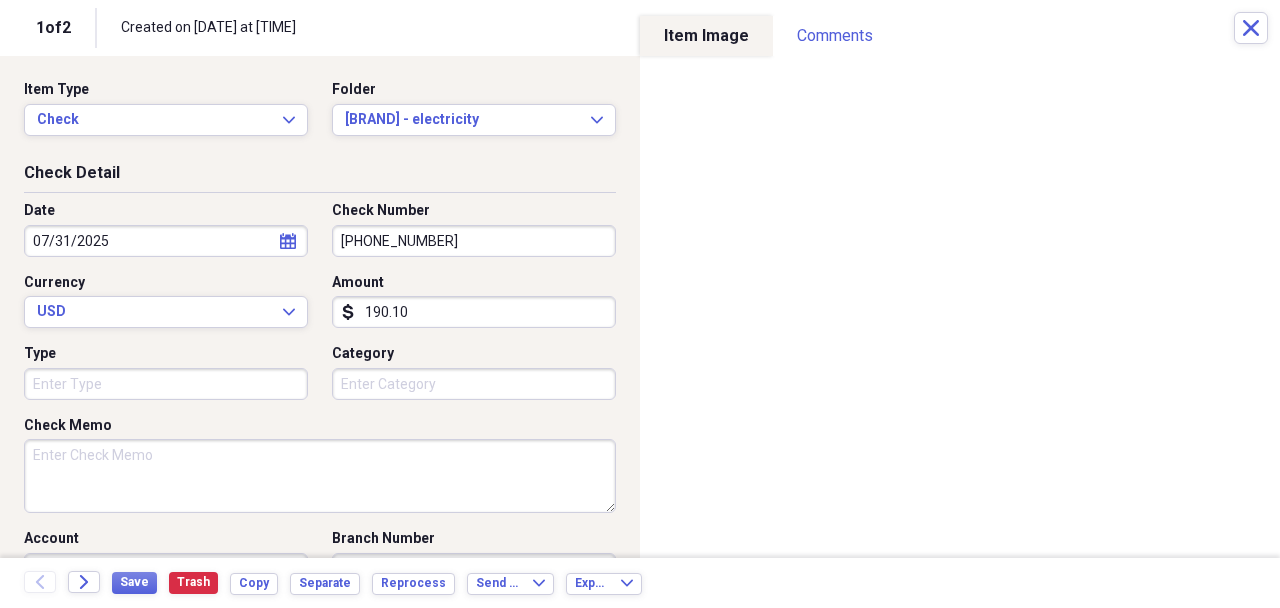 type on "[PHONE_NUMBER]" 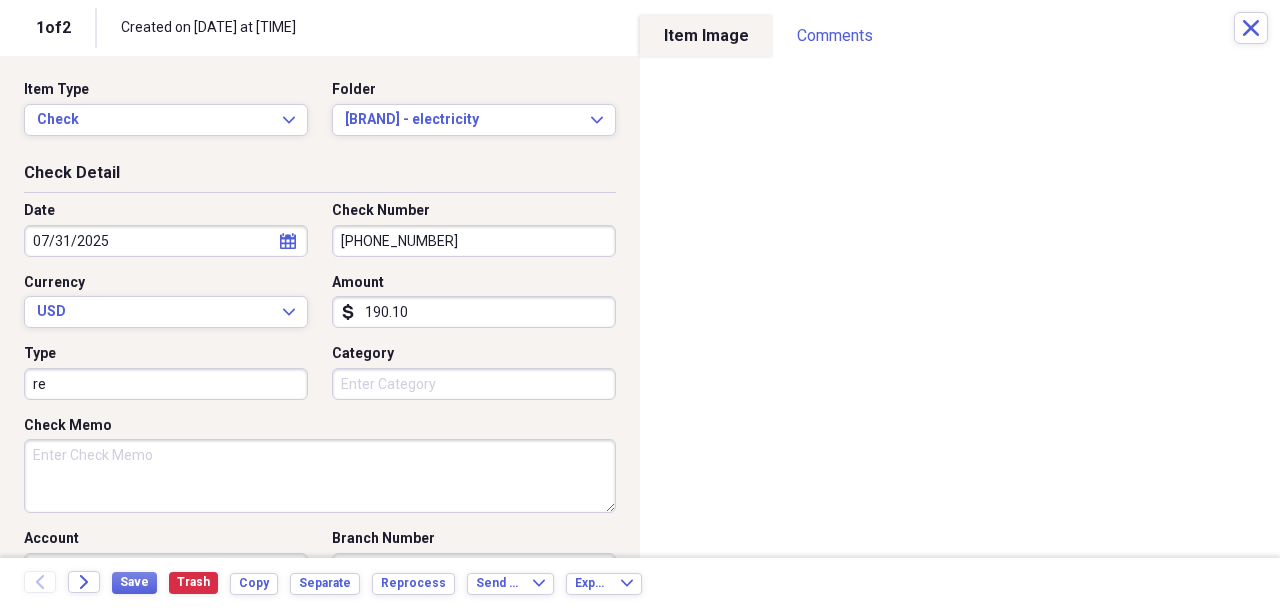 type on "r" 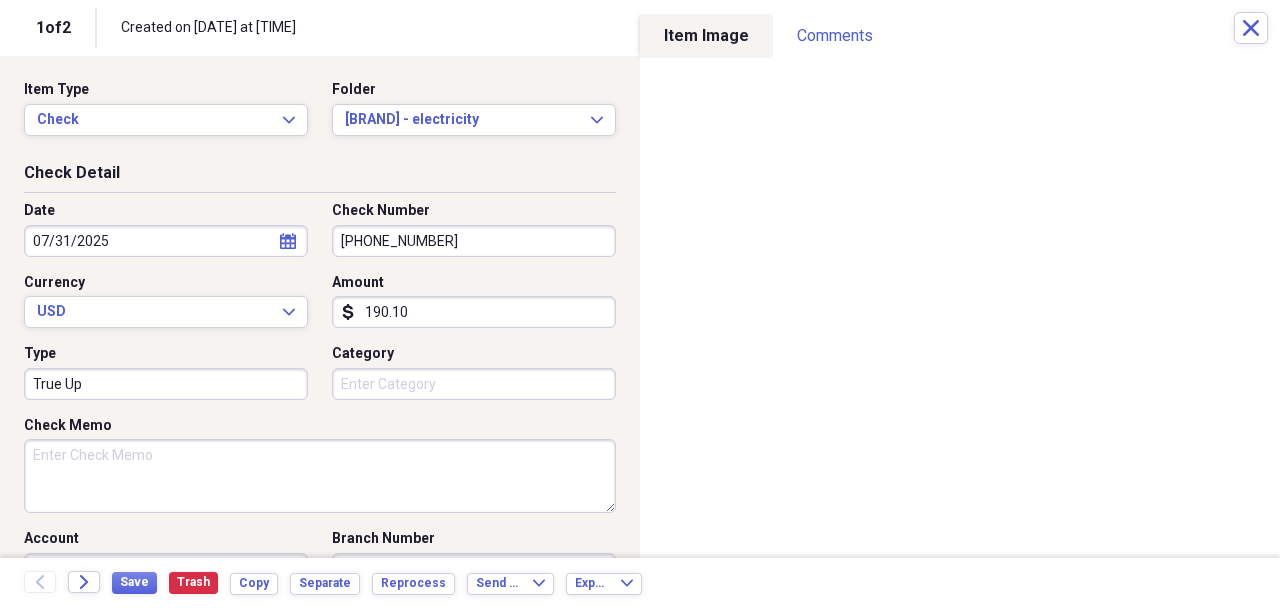 type on "True Up" 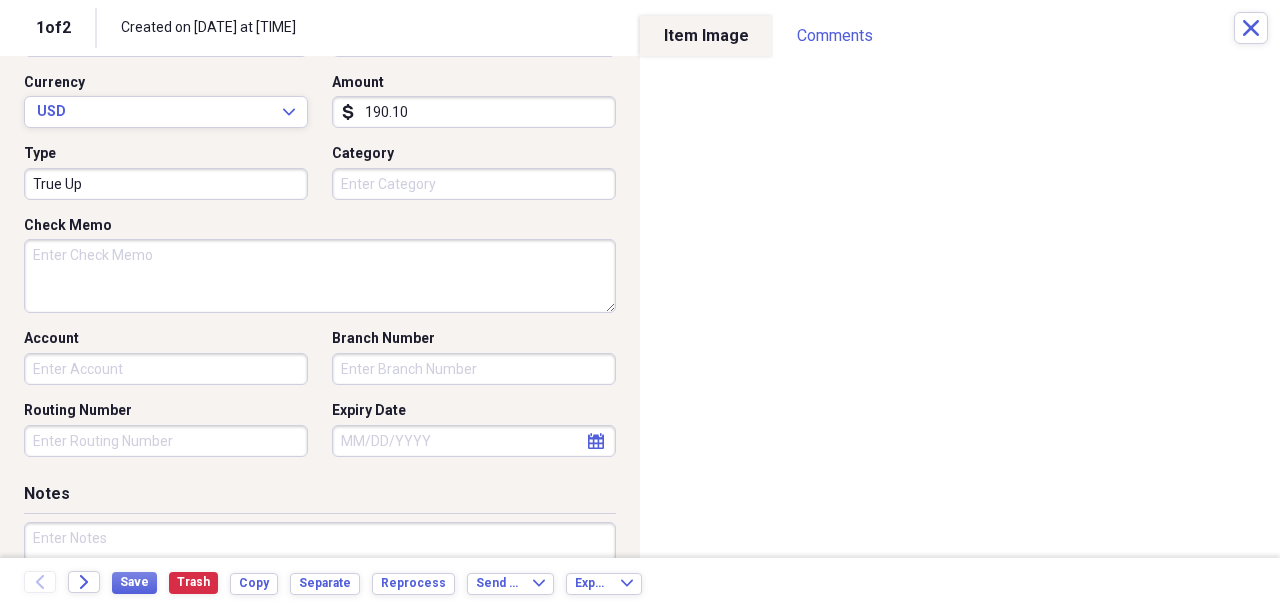 scroll, scrollTop: 0, scrollLeft: 0, axis: both 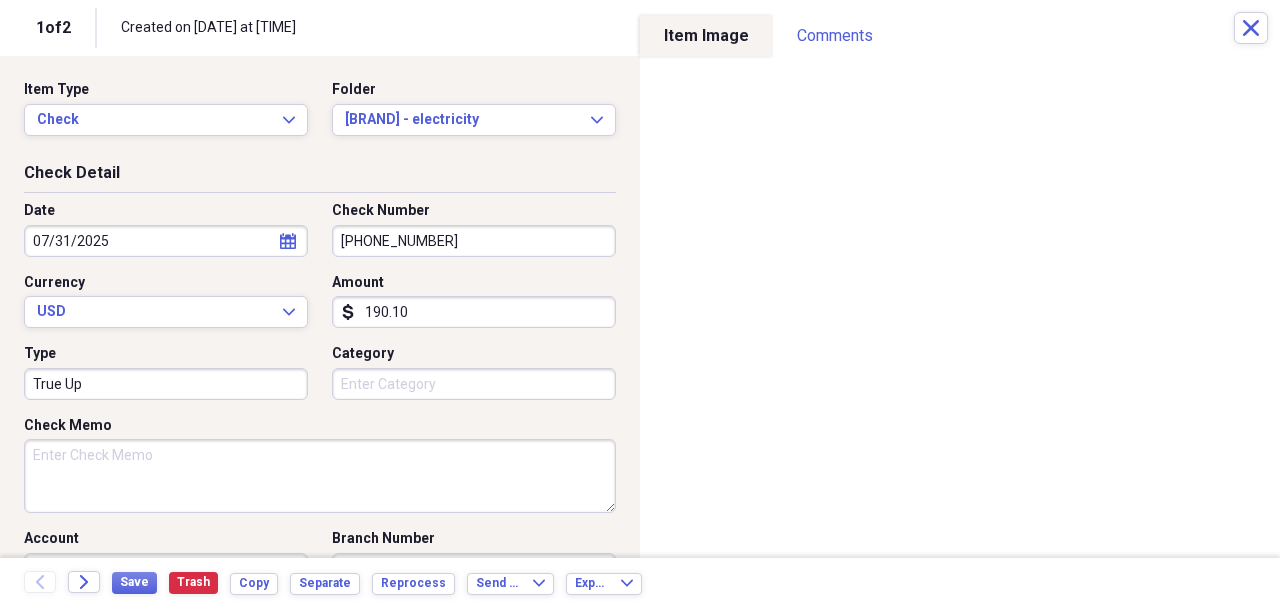 click on "Check Memo" at bounding box center (320, 476) 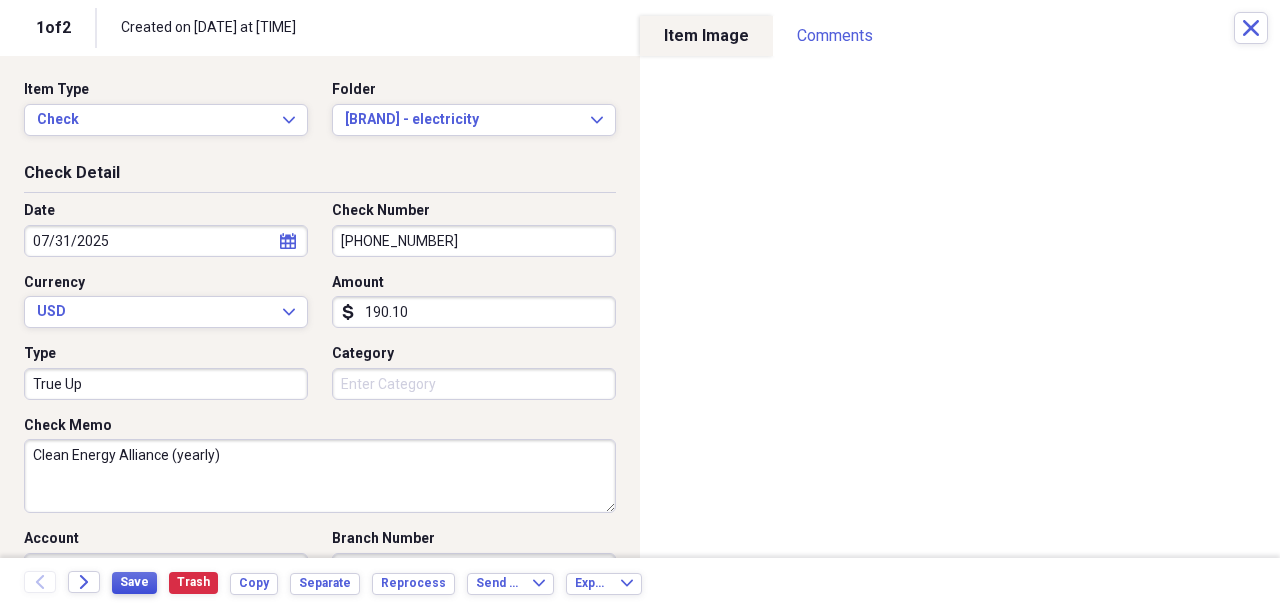 type on "Clean Energy Alliance (yearly)" 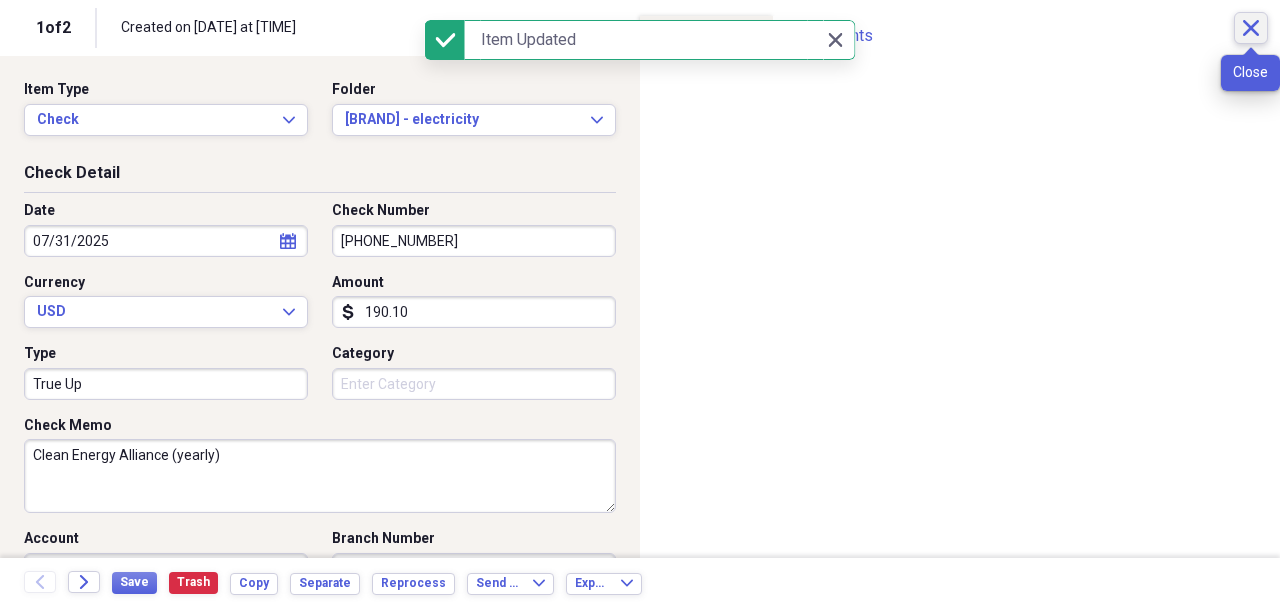 click 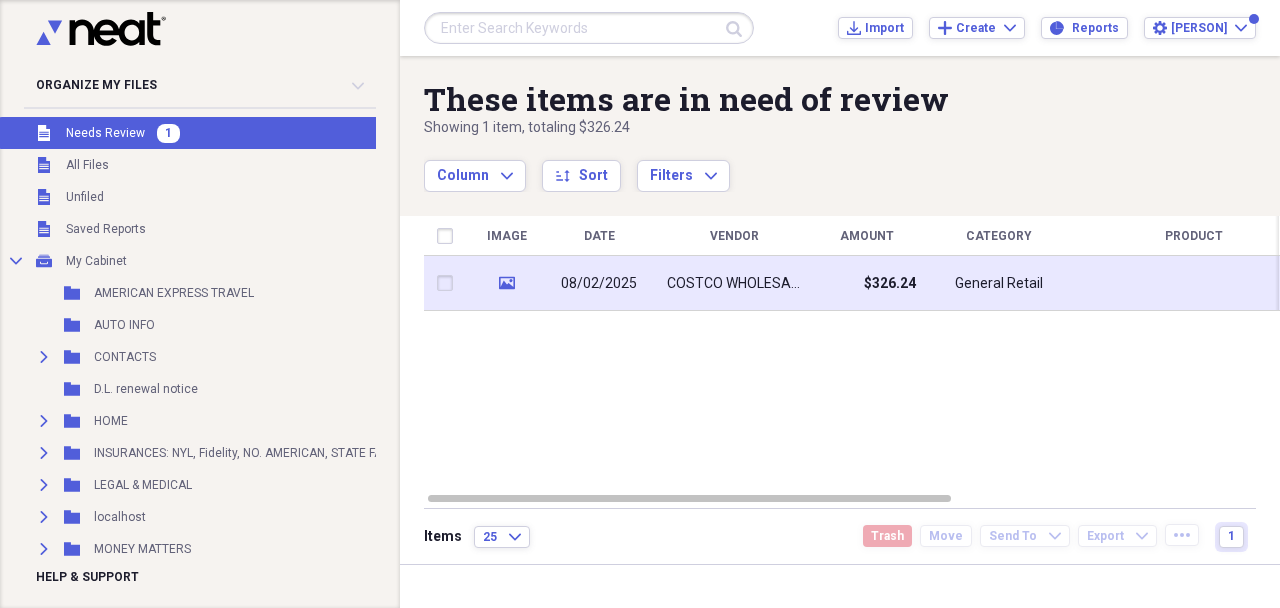 click on "08/02/2025" at bounding box center [599, 283] 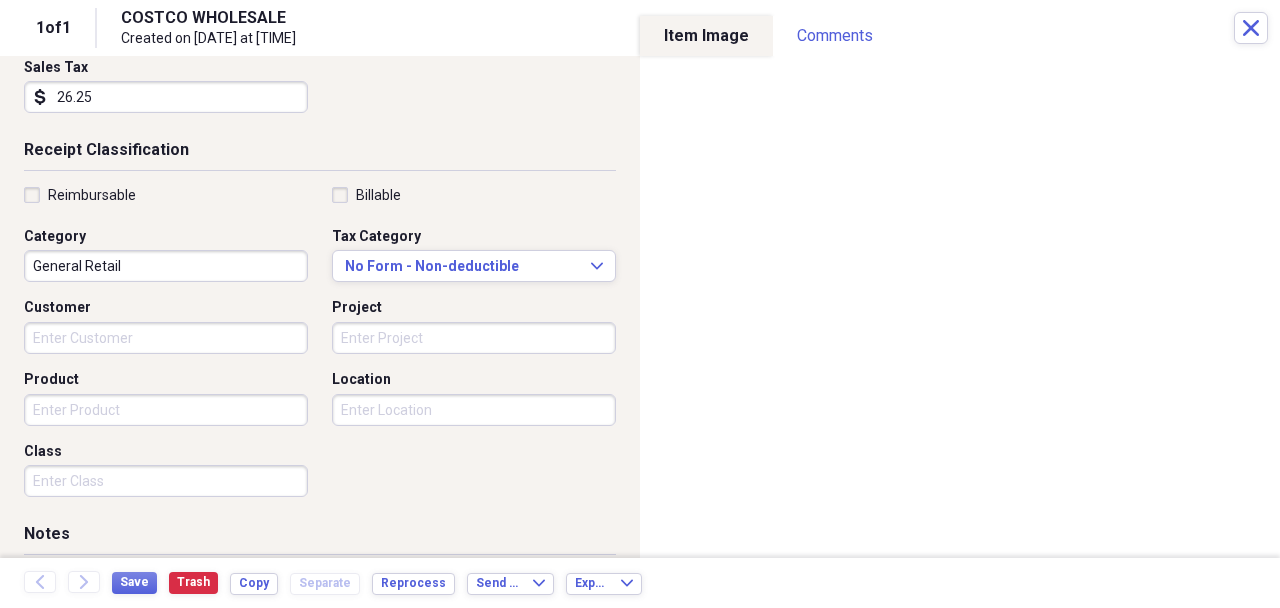 scroll, scrollTop: 400, scrollLeft: 0, axis: vertical 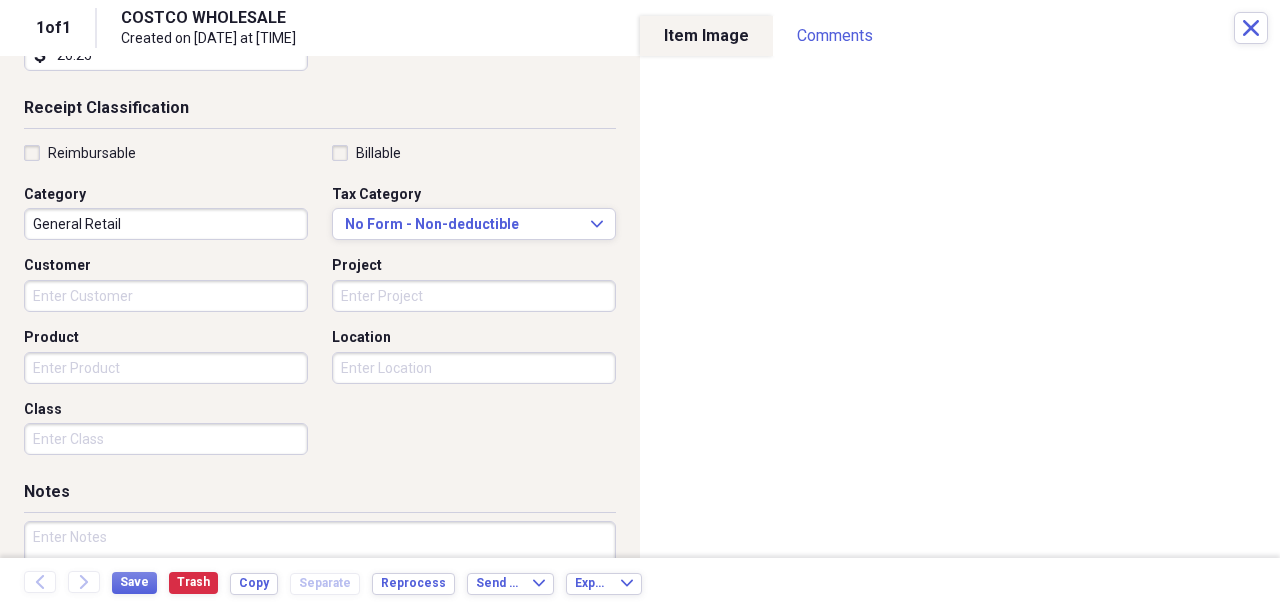 click on "Product" at bounding box center [166, 368] 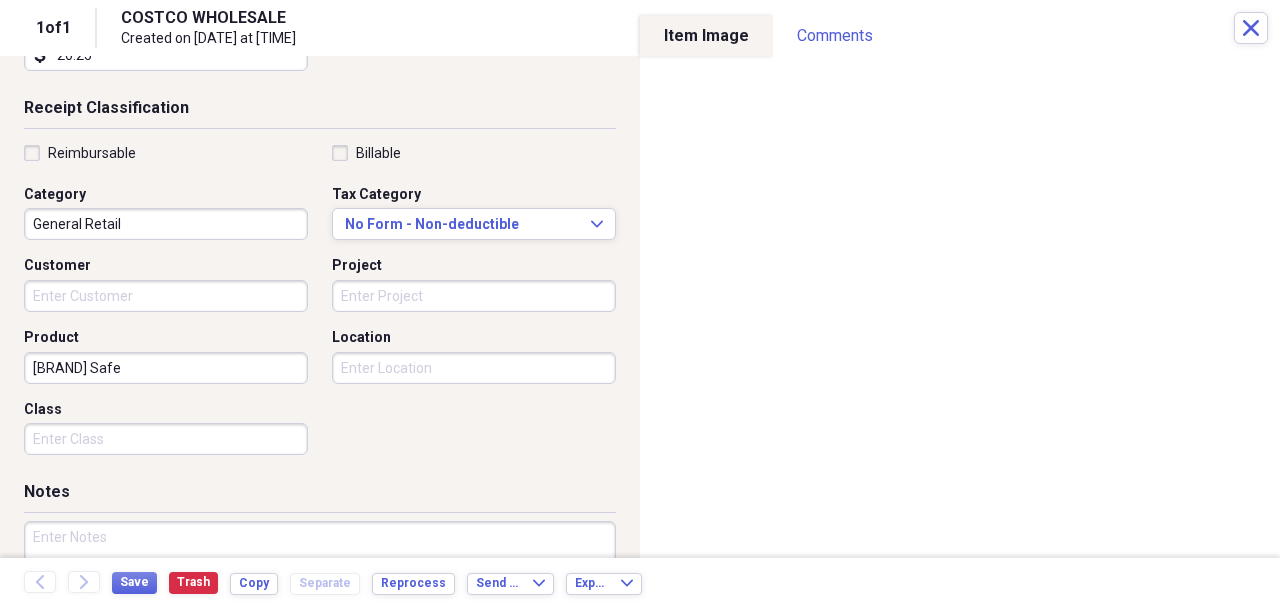 type on "[BRAND] Safe" 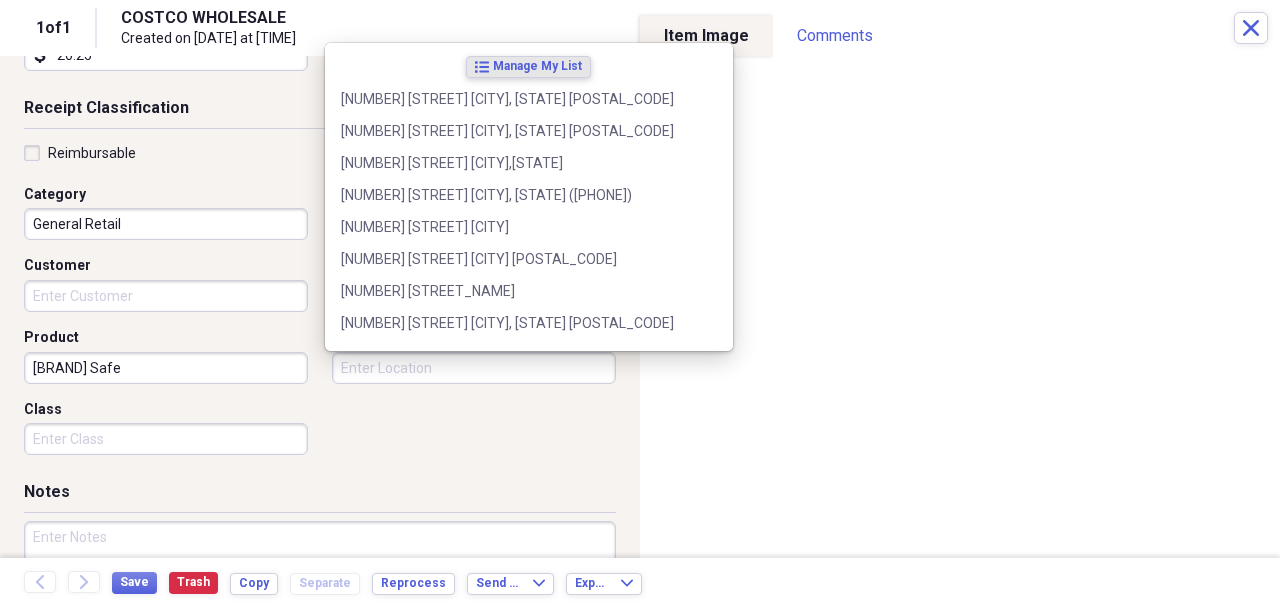 type on "P" 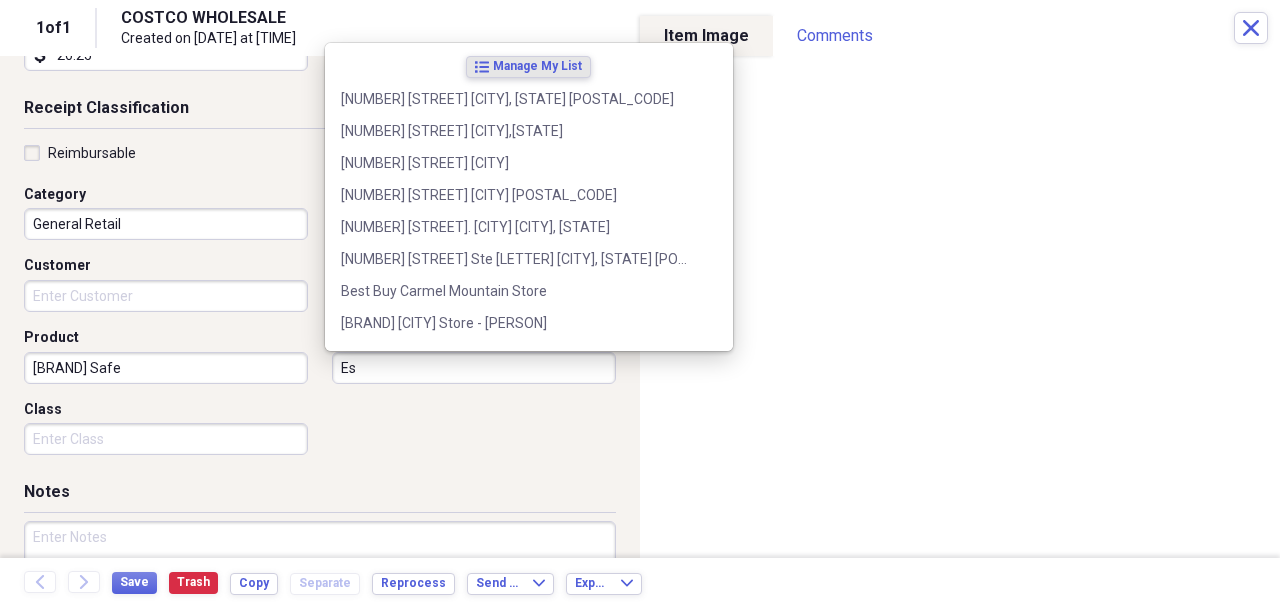 type on "E" 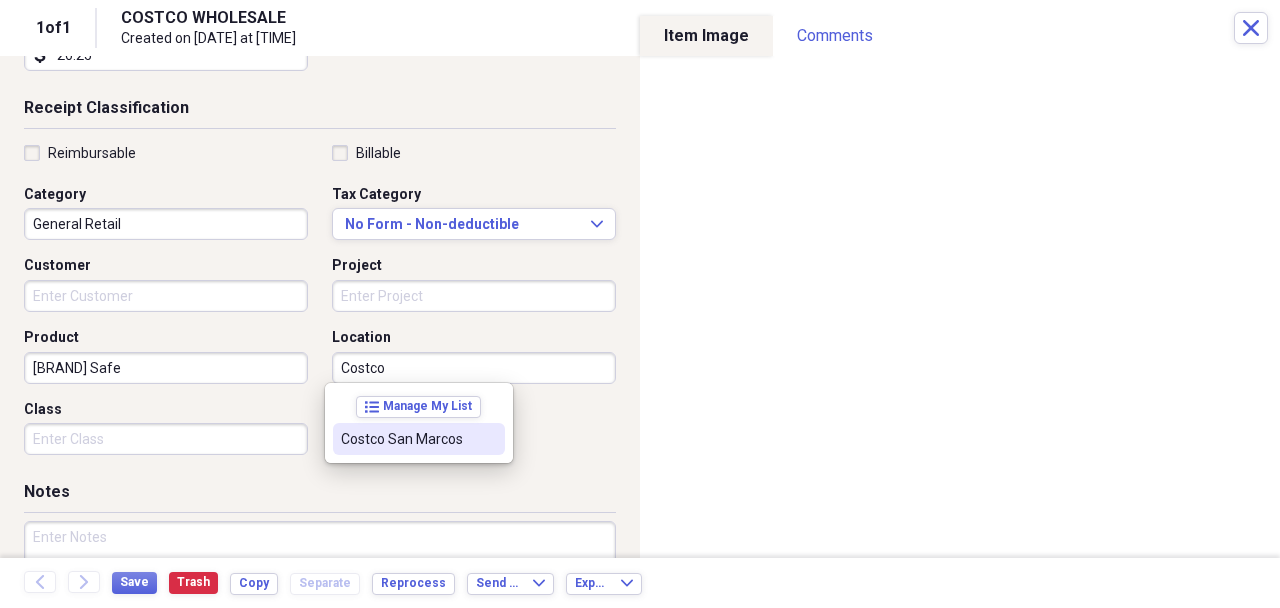 click on "Costco San Marcos" at bounding box center (407, 439) 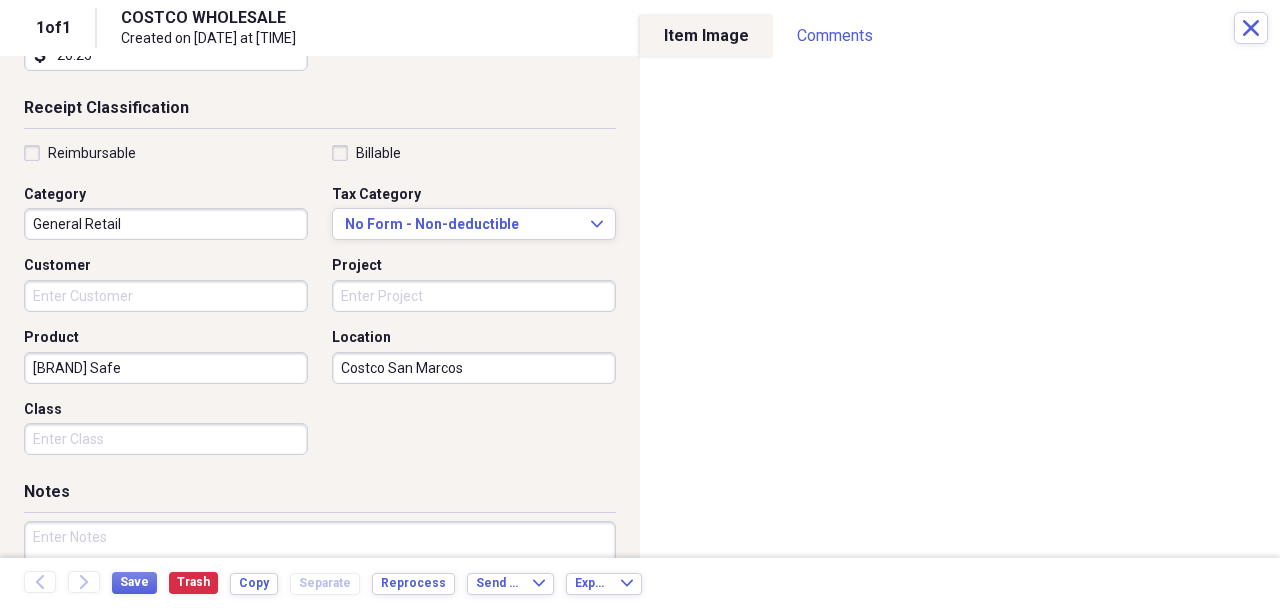 scroll, scrollTop: 517, scrollLeft: 0, axis: vertical 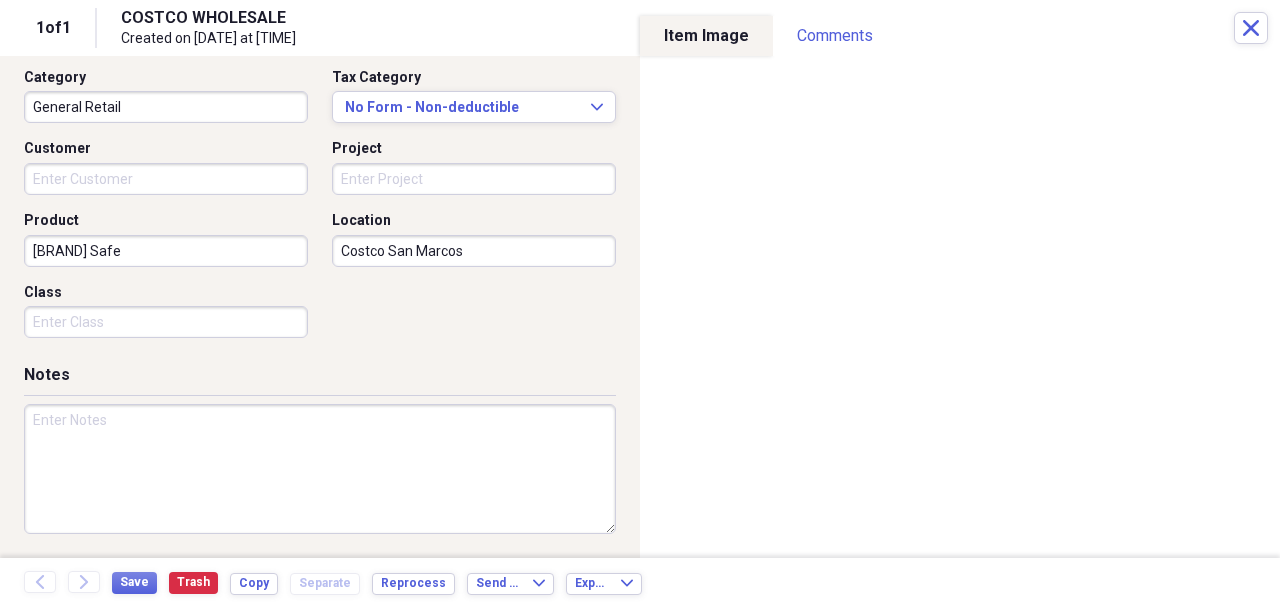 click at bounding box center [320, 469] 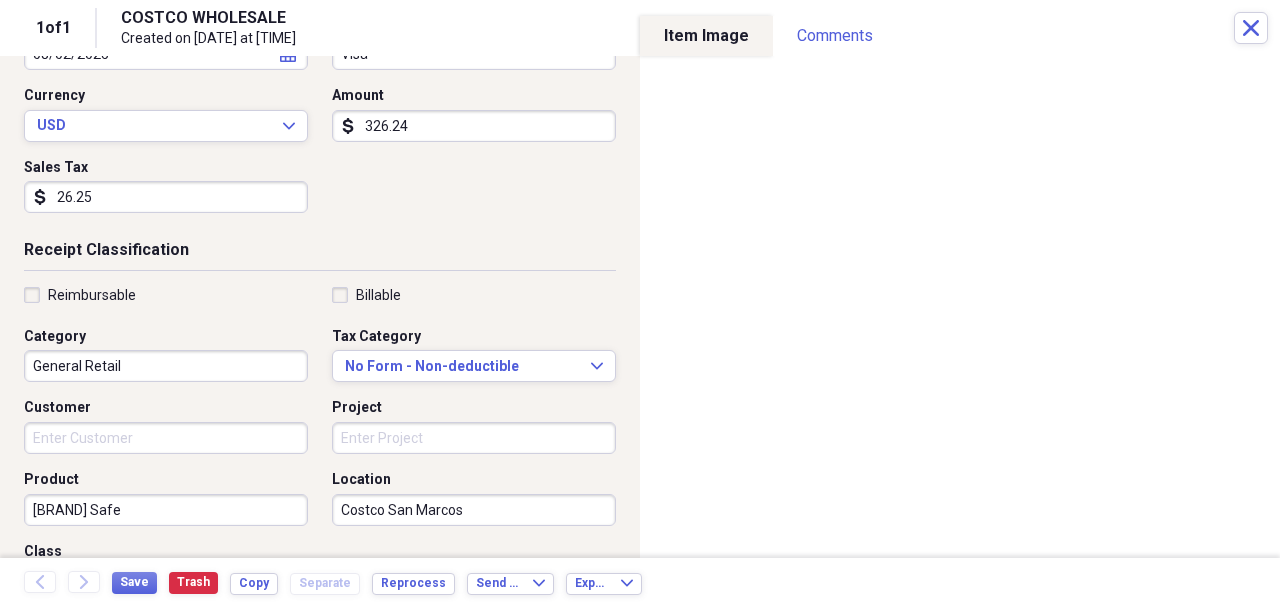 scroll, scrollTop: 0, scrollLeft: 0, axis: both 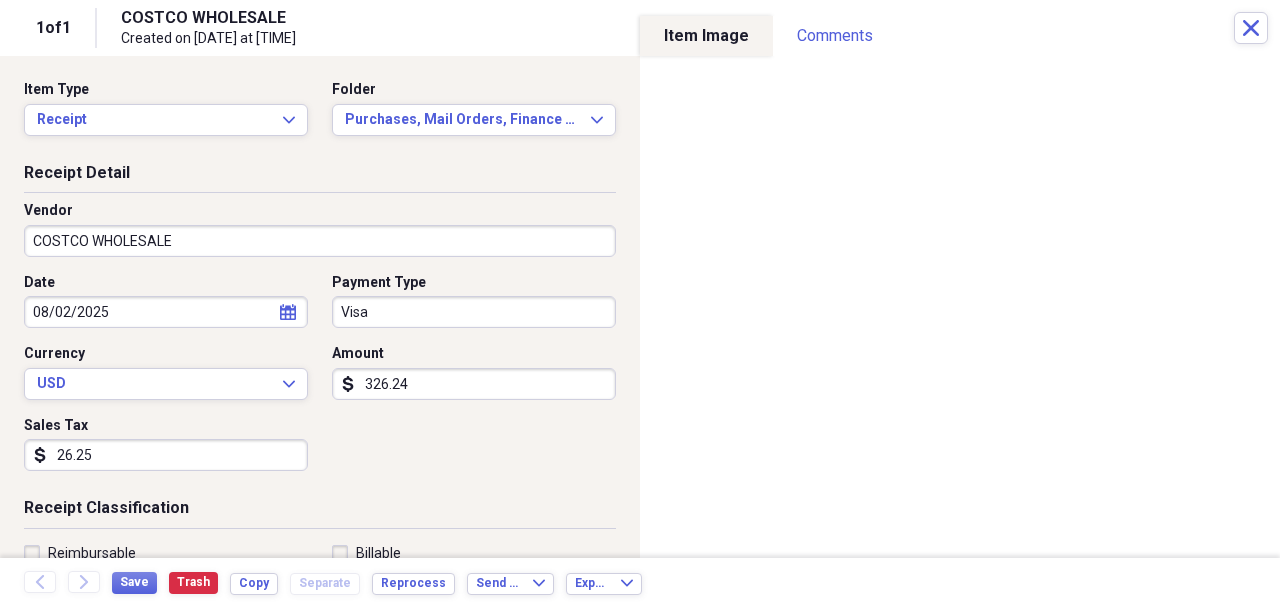 type on "Lifetime warranty" 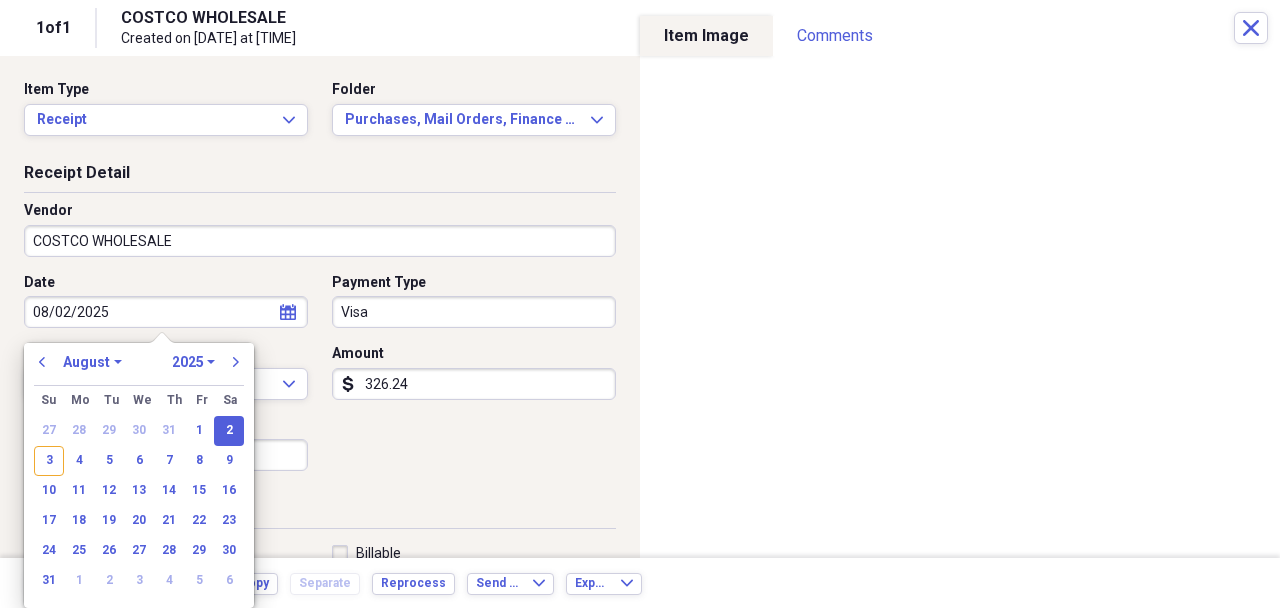click on "3" at bounding box center [49, 461] 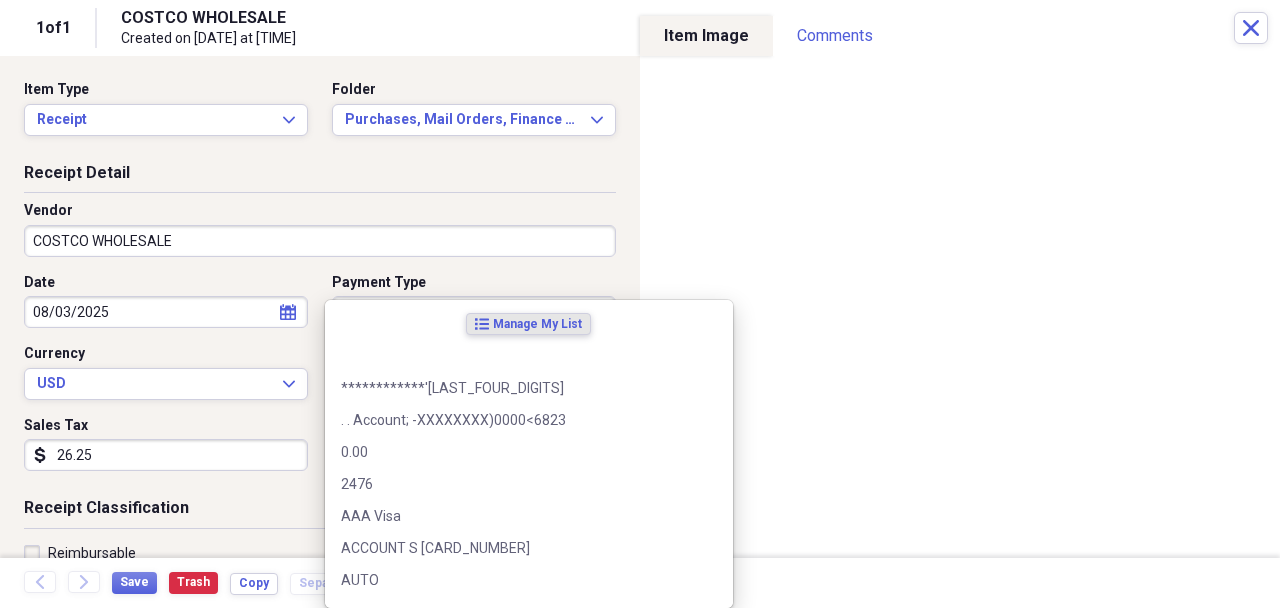 click on "Organize My Files Collapse Unfiled Needs Review Unfiled All Files Unfiled Unfiled Unfiled Saved Reports Collapse My Cabinet My Cabinet Add Folder Folder [BRAND] [BRAND] Add Folder Folder AUTO INFO Add Folder Expand Folder HOME Add Folder Expand Folder INSURANCES: NYL, Fidelity, NO. AMERICAN, STATE FARM, F&G, ATHENE Add Folder Expand Folder LEGAL & MEDICAL Add Folder Expand Folder localhost Add Folder Expand Folder MONEY MATTERS Add Folder Expand Folder MONTHLIES Add Folder Folder Qualcomm Add Folder Folder Travel Add Folder Expand Folder VEHICLES Add Folder Collapse Trash Trash Folder Fidelity Folder New York Life Folder Warranties Help & Support Submit Import Import Add Create Expand Reports Reports Settings [PERSON] Expand These items are in need of review Showing [NUMBER] item , totaling [PRICE] Column Expand sort Sort Filters Expand Create Item Expand Image Date Vendor Amount Category Product Source Folder Billable Reimbursable media" at bounding box center [640, 304] 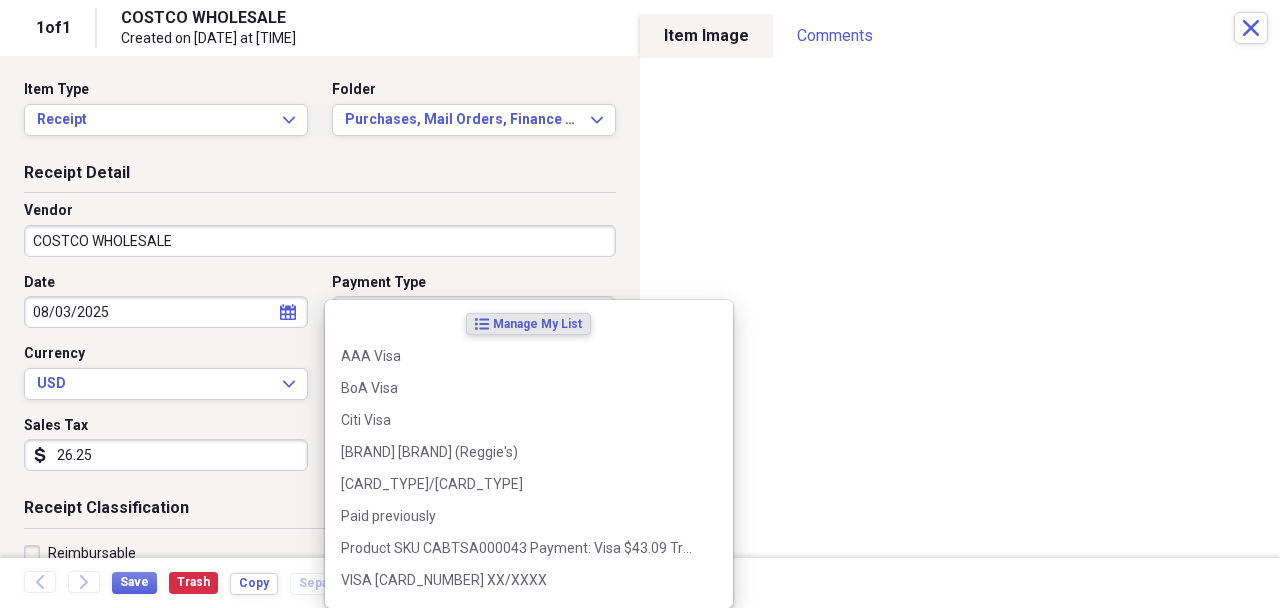 type on "V" 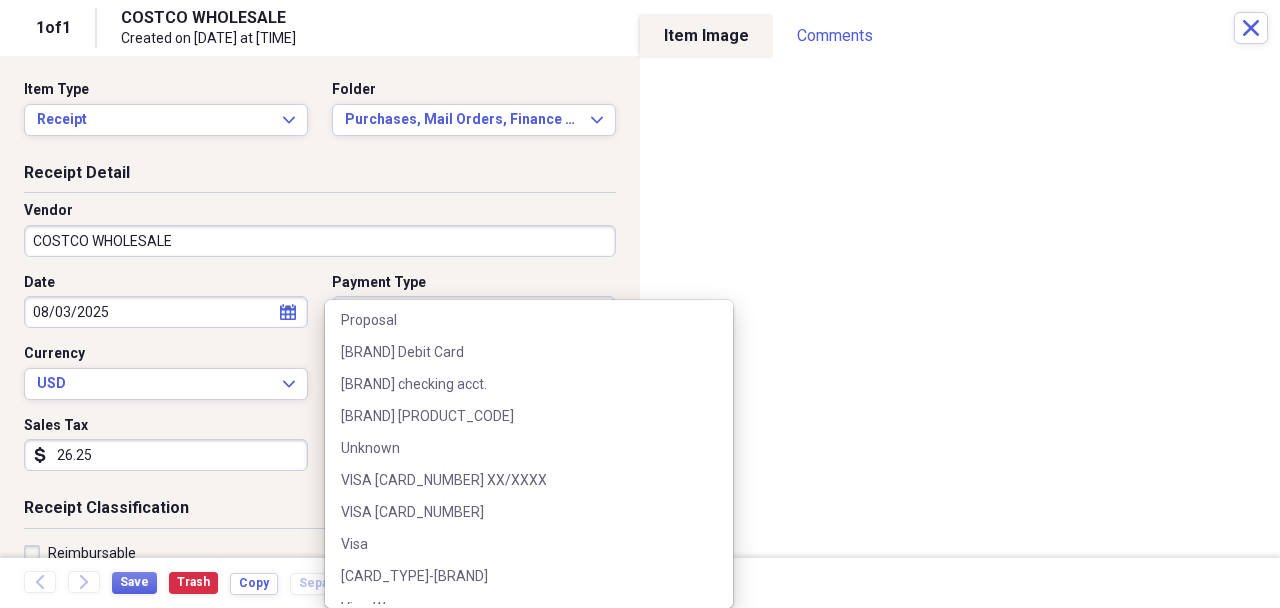 scroll, scrollTop: 2124, scrollLeft: 0, axis: vertical 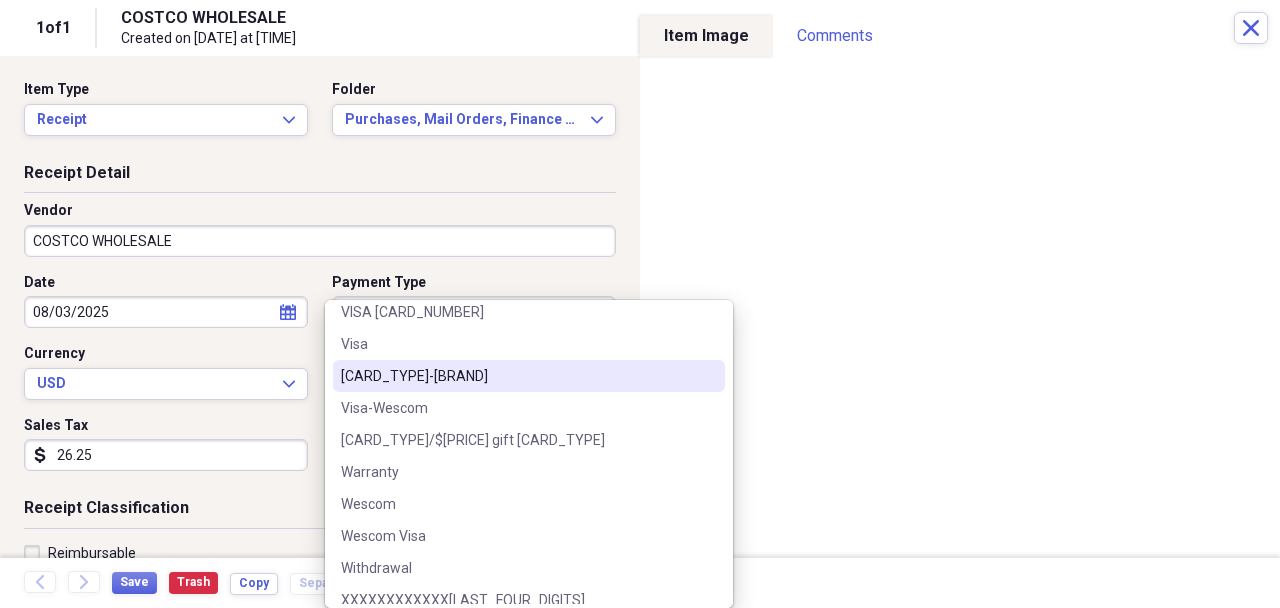click on "[CARD_TYPE]-[BRAND]" at bounding box center [517, 376] 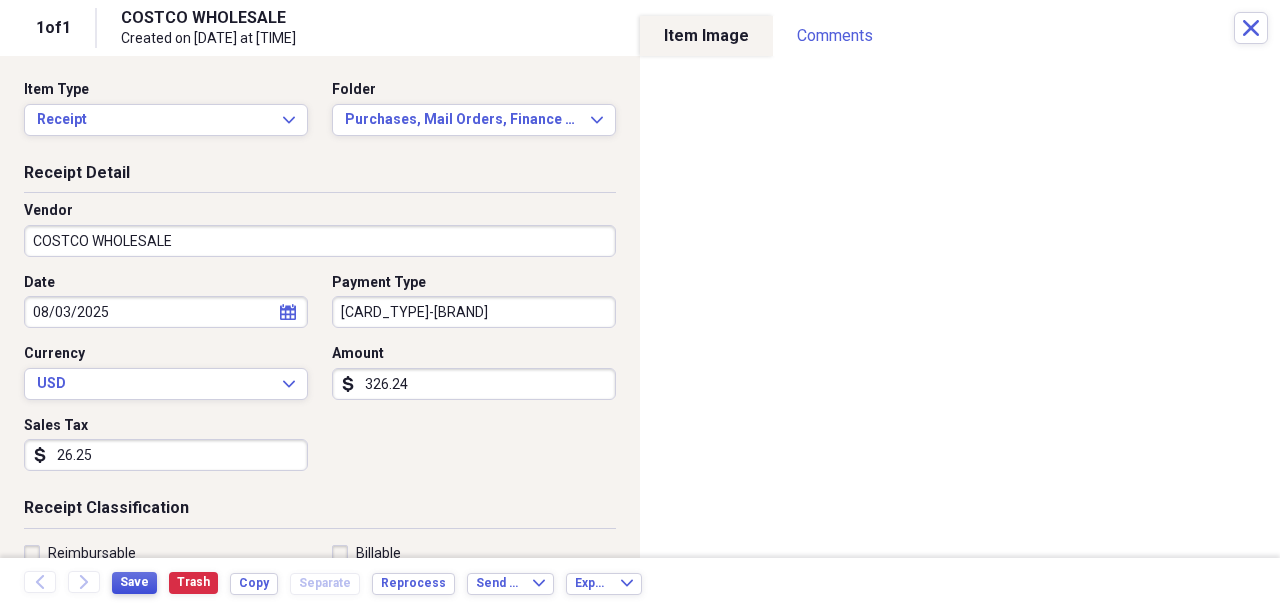 click on "Save" at bounding box center [134, 582] 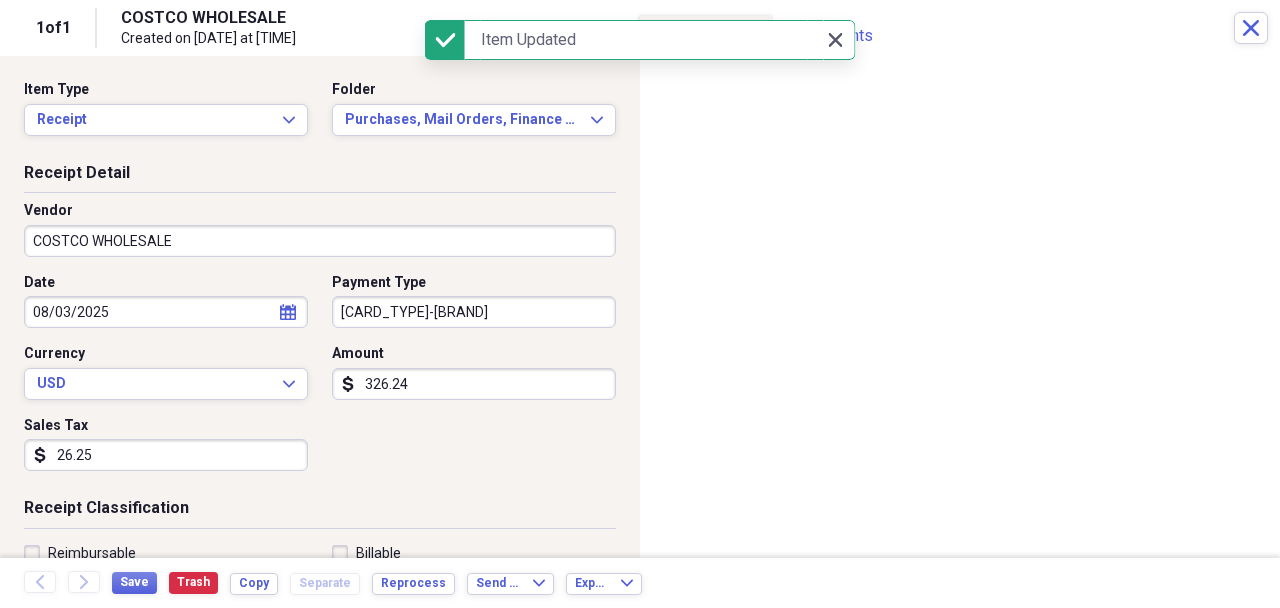 click 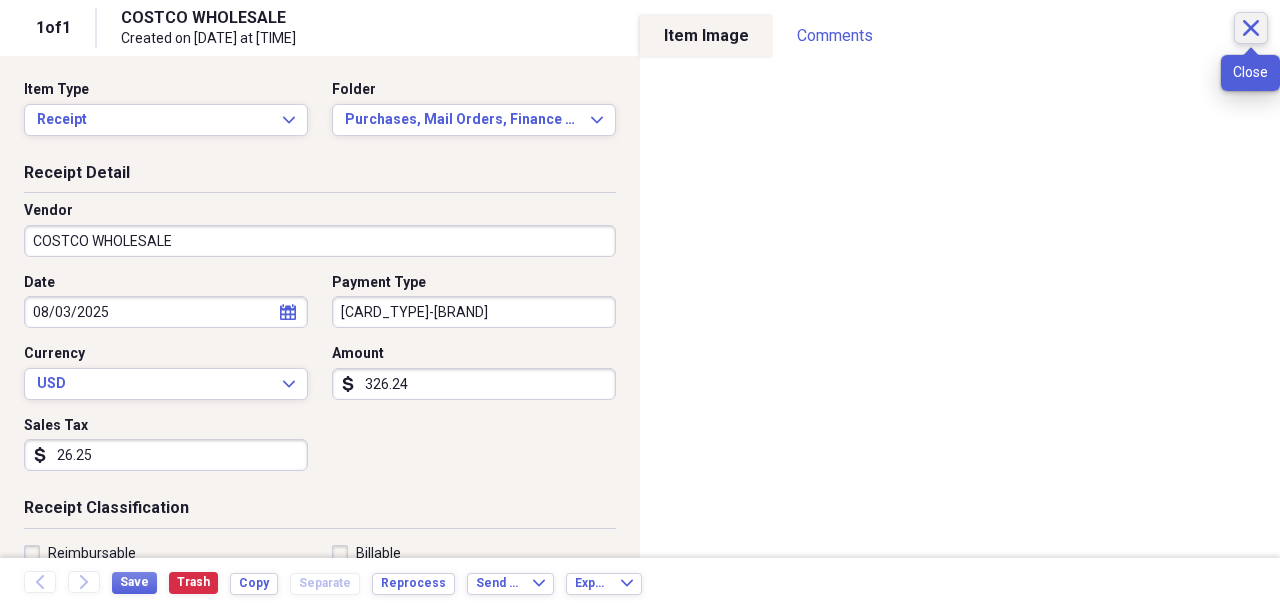 click 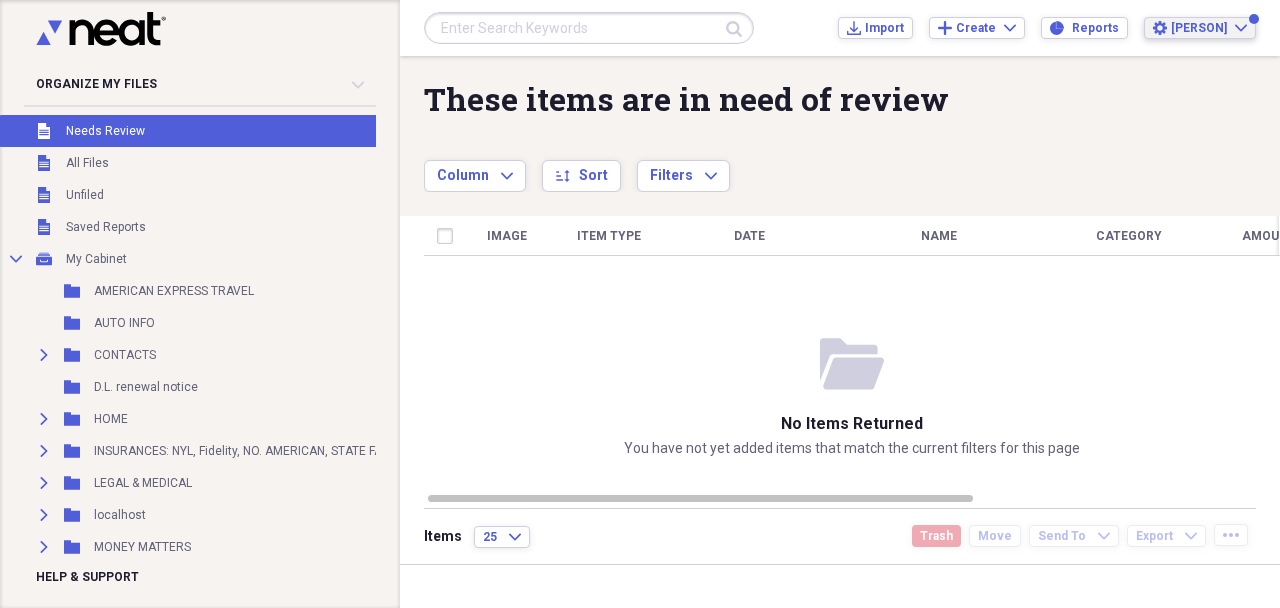 click on "[PERSON]" at bounding box center [1199, 28] 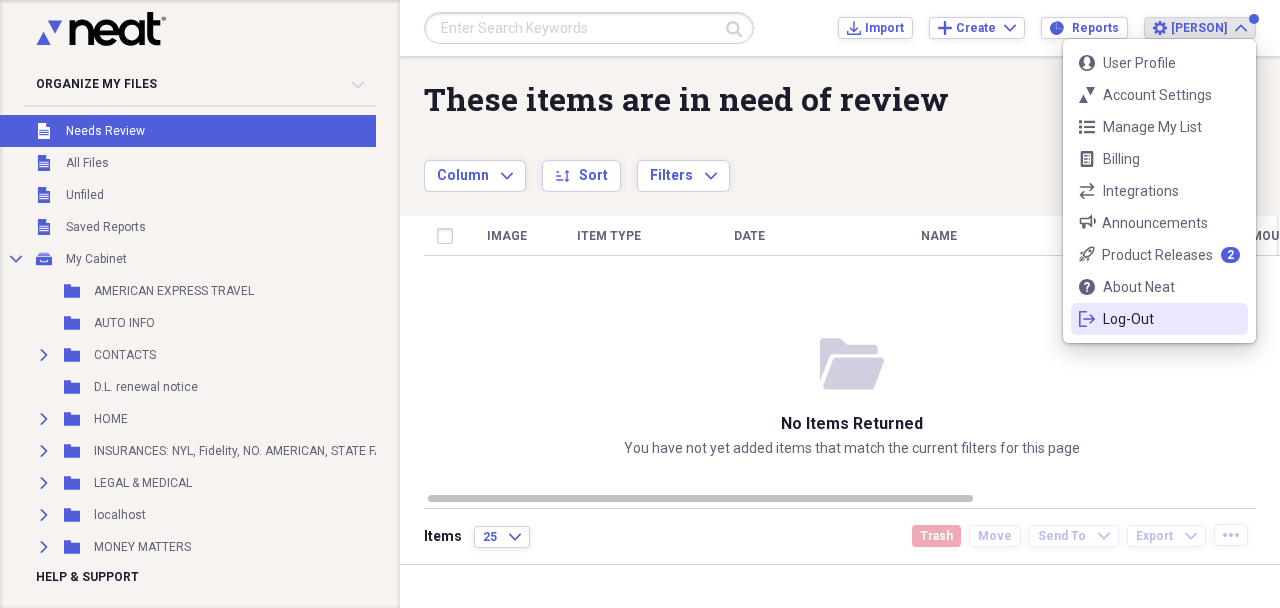 click on "Log-Out" at bounding box center (1159, 319) 